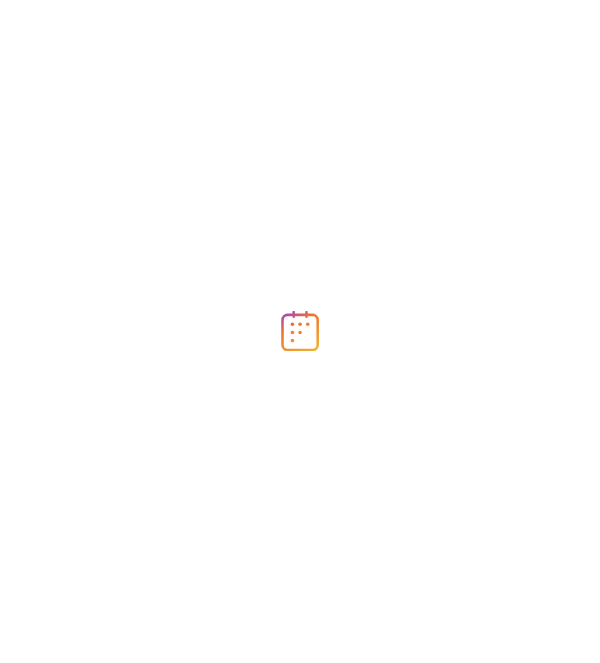 scroll, scrollTop: 0, scrollLeft: 0, axis: both 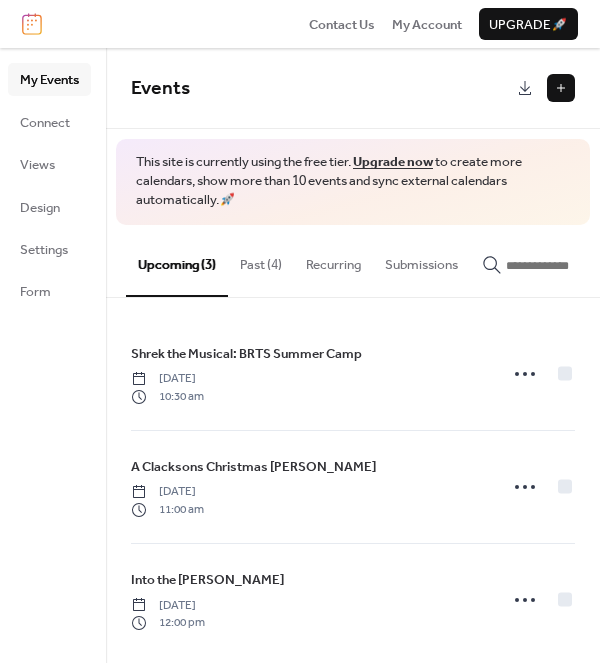 click on "Past (4)" at bounding box center (261, 260) 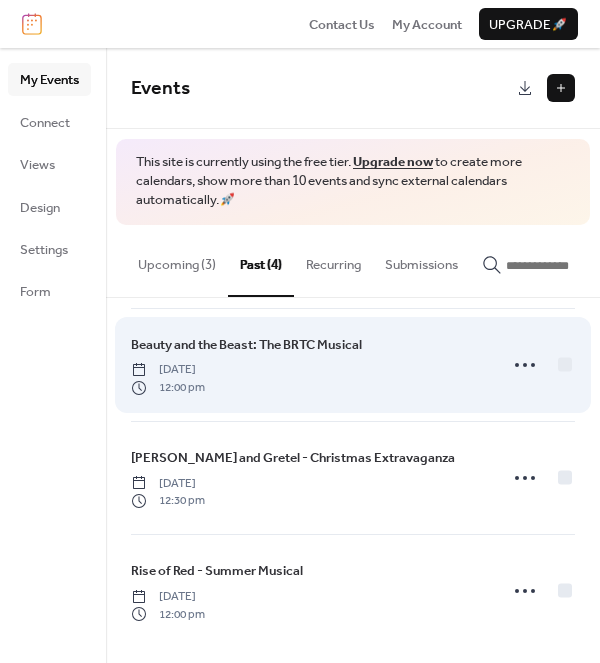 scroll, scrollTop: 132, scrollLeft: 0, axis: vertical 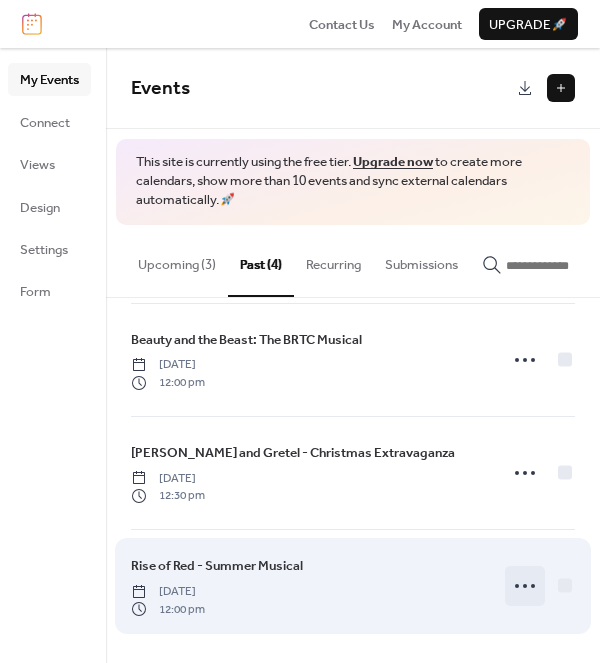 click 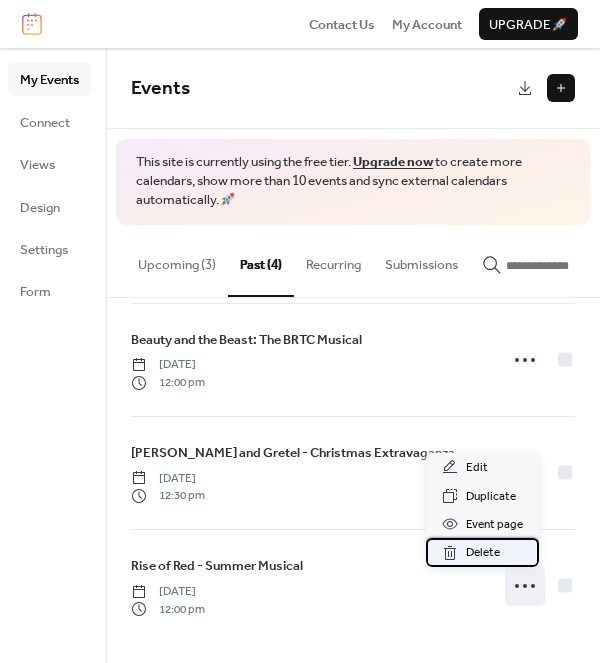 click on "Delete" at bounding box center (483, 553) 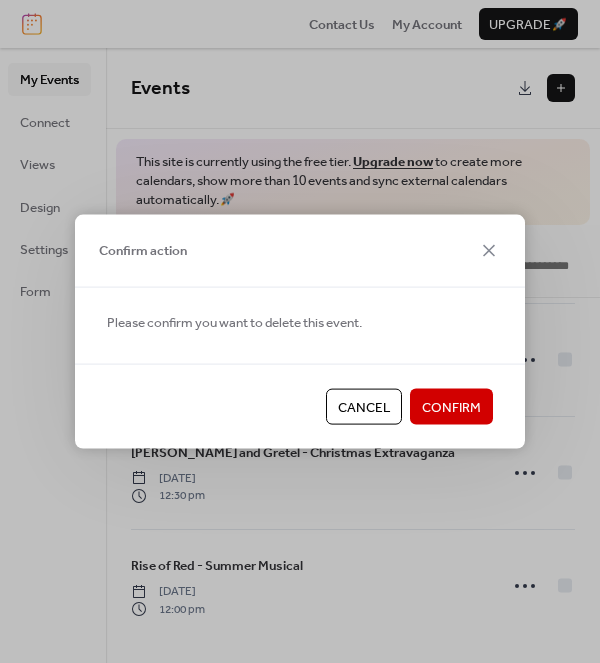 click on "Confirm" at bounding box center (451, 408) 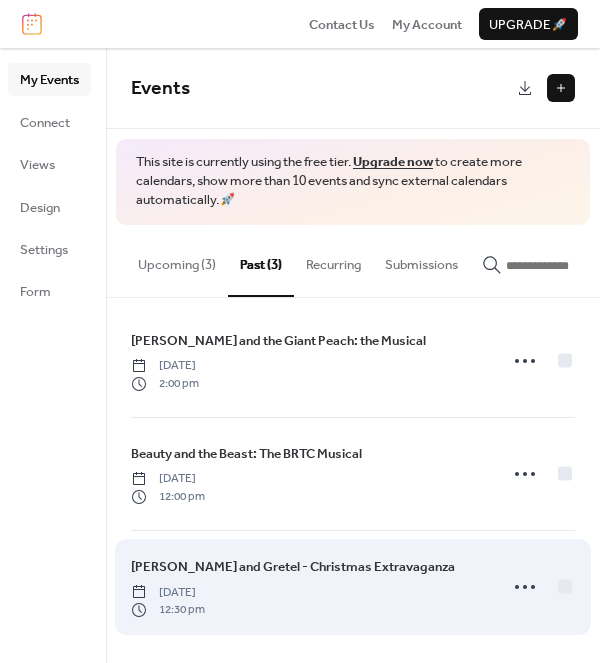 scroll, scrollTop: 19, scrollLeft: 0, axis: vertical 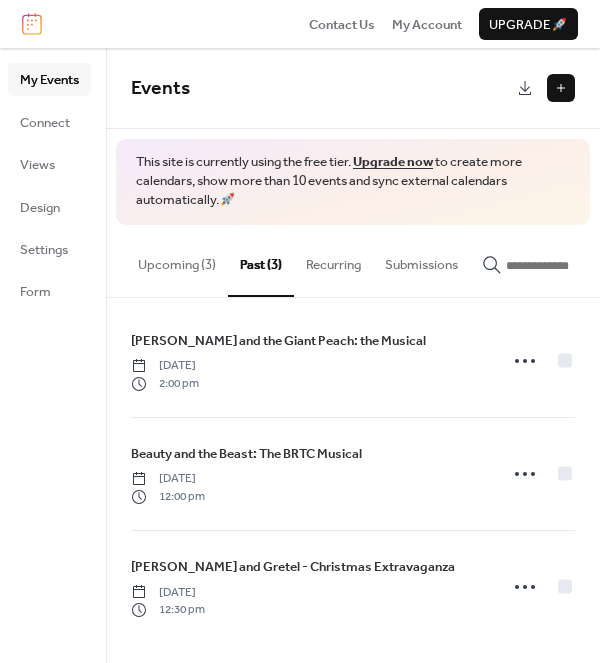 click on "Upcoming (3)" at bounding box center [177, 260] 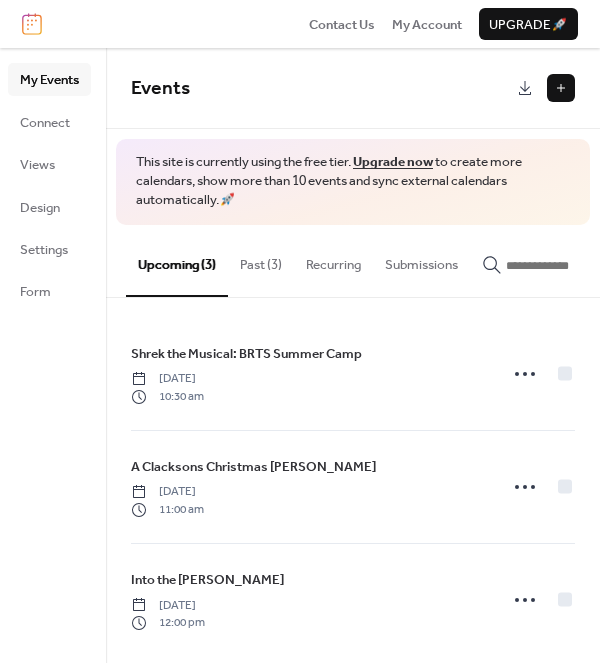 click at bounding box center [561, 88] 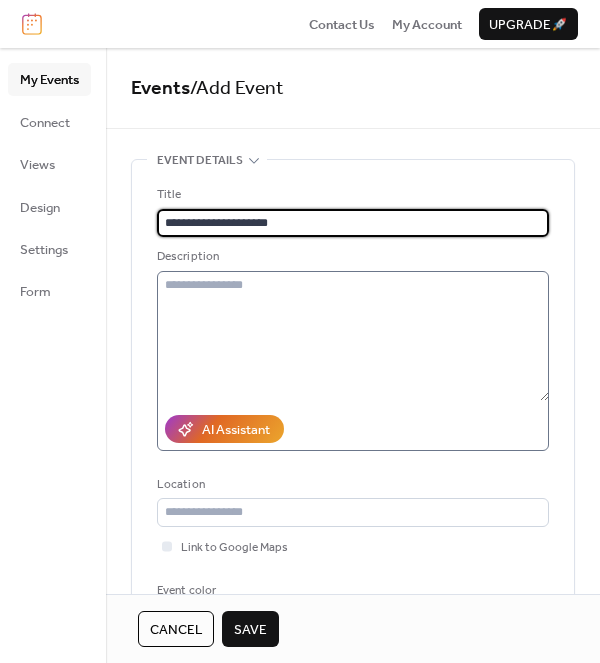 scroll, scrollTop: 63, scrollLeft: 0, axis: vertical 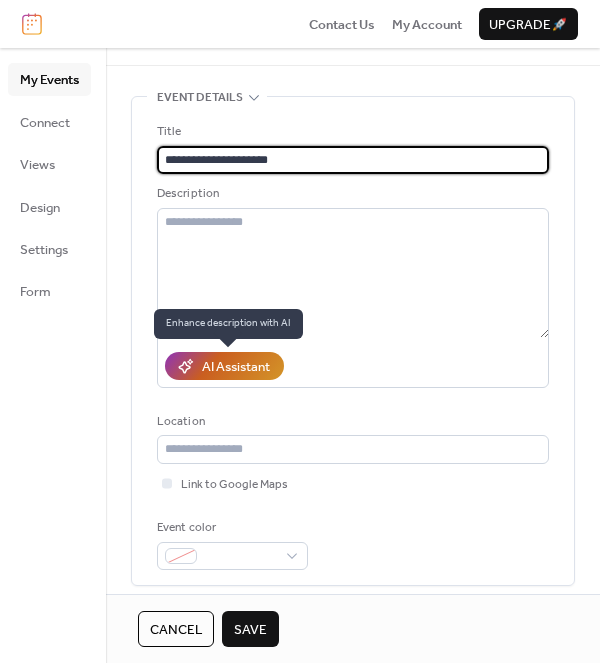 type on "**********" 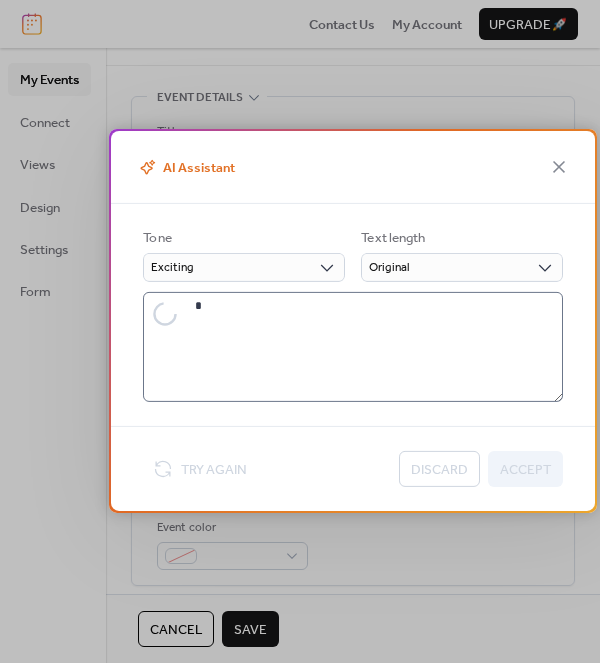 type on "**********" 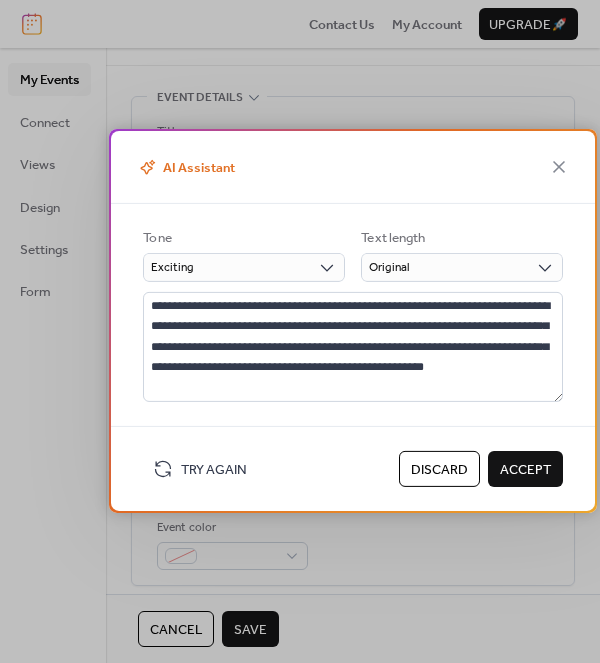 click on "Accept" at bounding box center (525, 470) 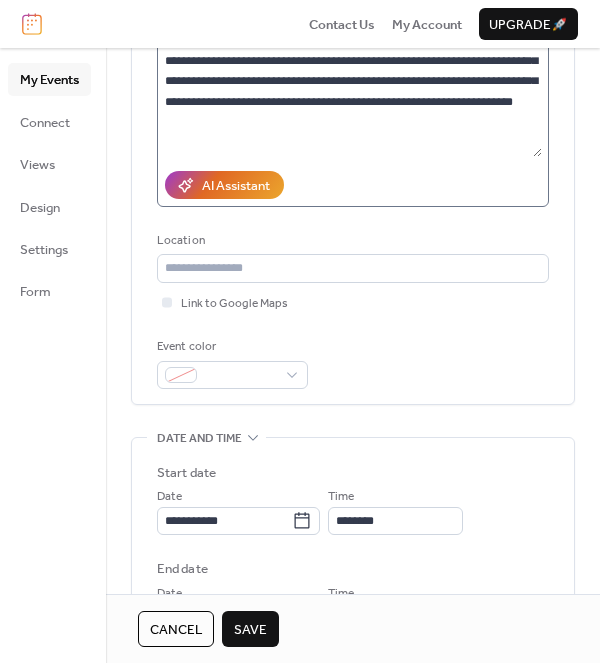 scroll, scrollTop: 245, scrollLeft: 0, axis: vertical 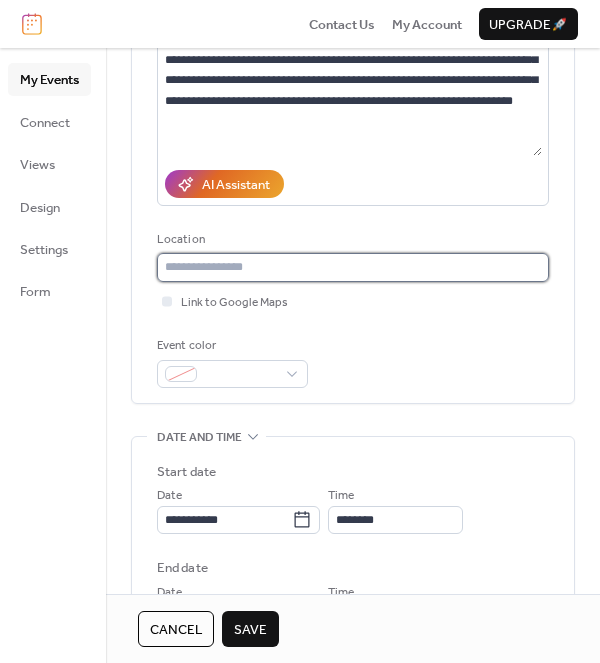 click at bounding box center [353, 267] 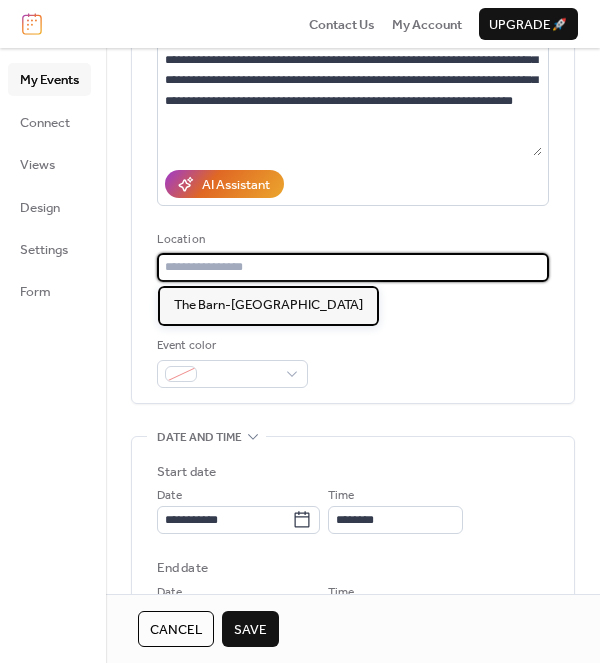 click on "The Barn-[GEOGRAPHIC_DATA]" at bounding box center (268, 305) 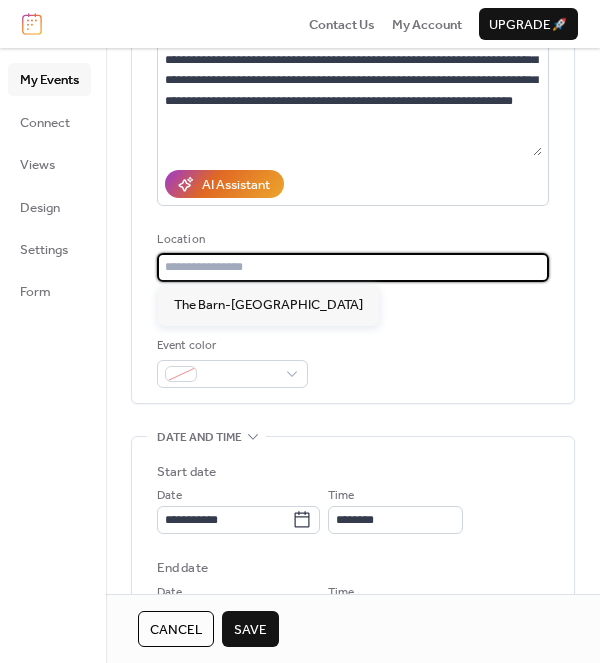 type on "**********" 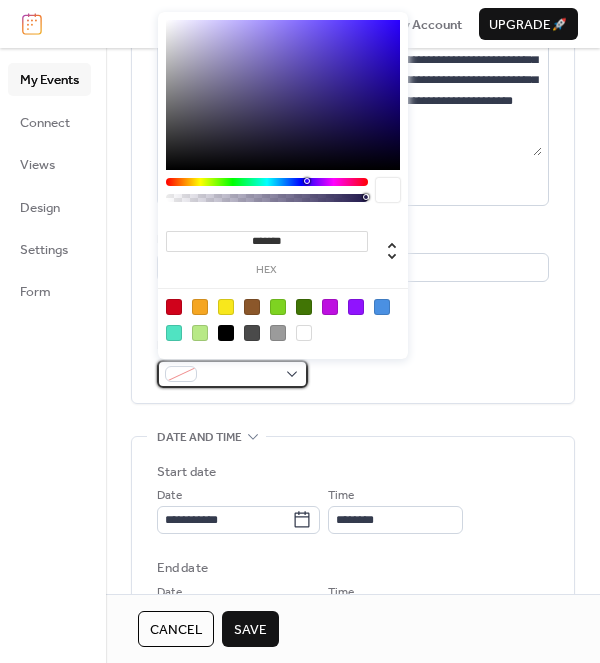 click at bounding box center (240, 375) 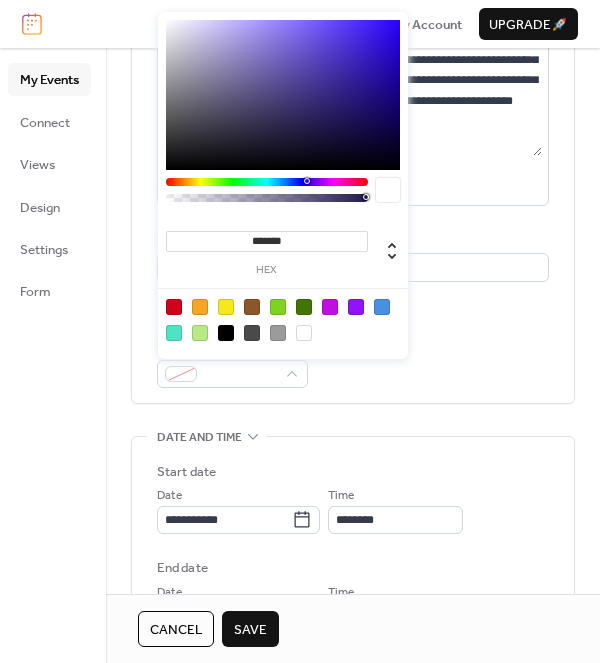 click at bounding box center (200, 333) 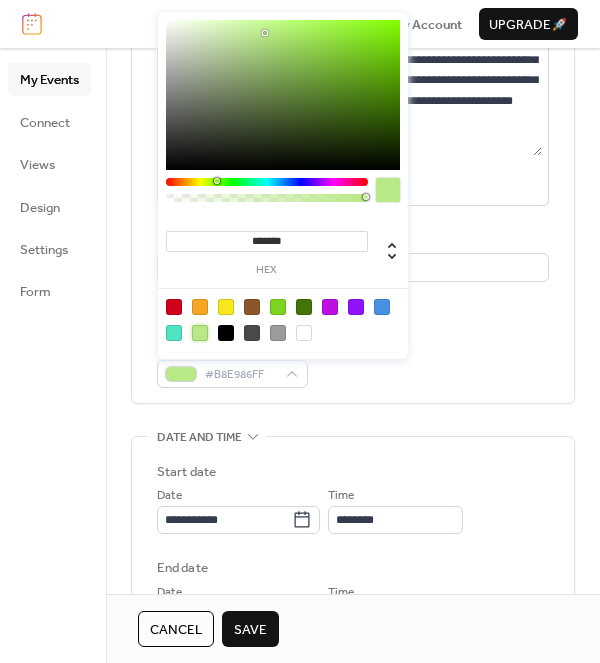 click on "Event color #B8E986FF" at bounding box center (353, 362) 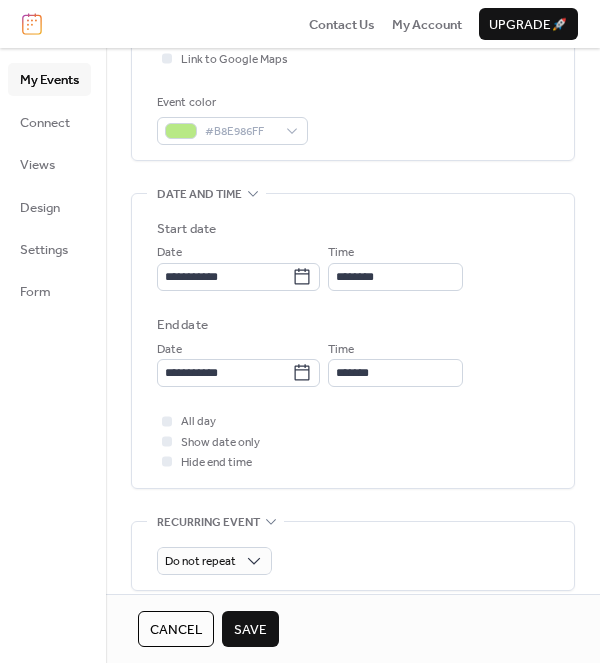 scroll, scrollTop: 491, scrollLeft: 0, axis: vertical 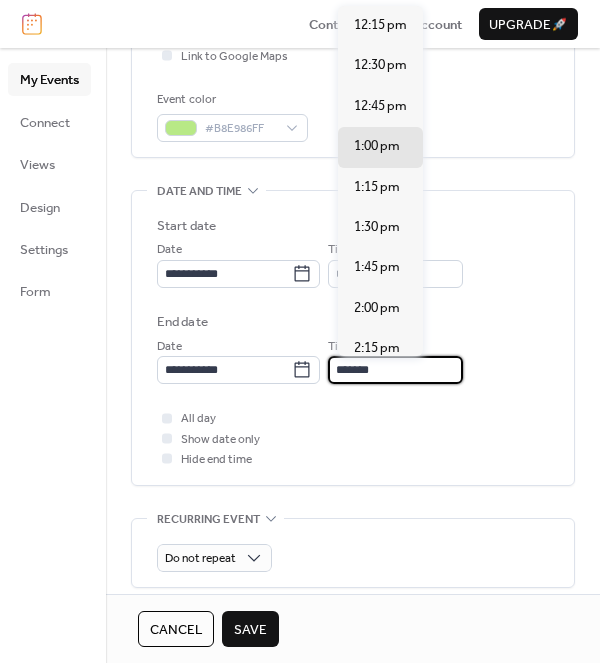 click on "*******" at bounding box center [395, 370] 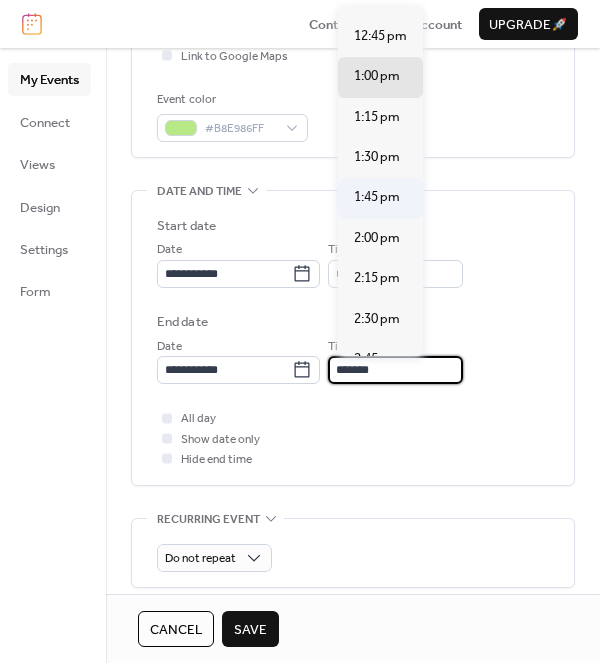 scroll, scrollTop: 71, scrollLeft: 0, axis: vertical 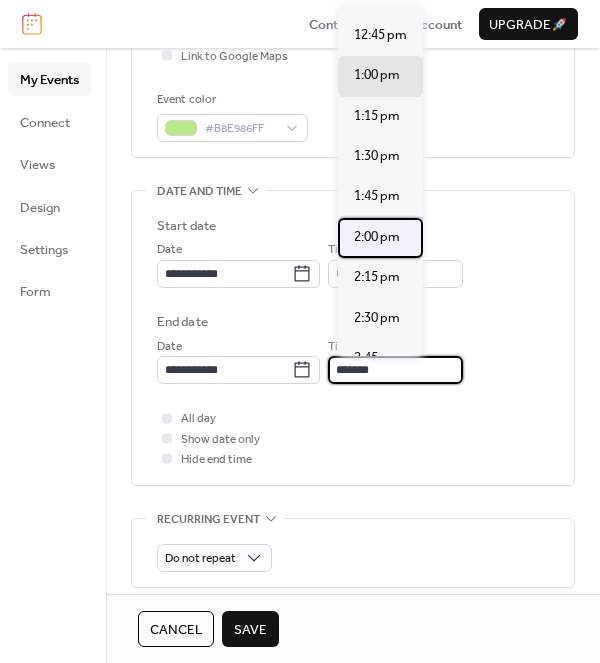 click on "2:00 pm" at bounding box center (377, 237) 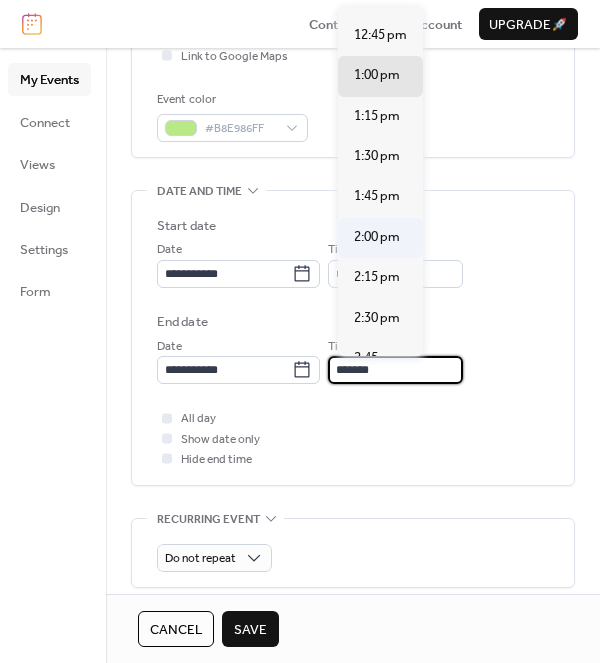 type on "*******" 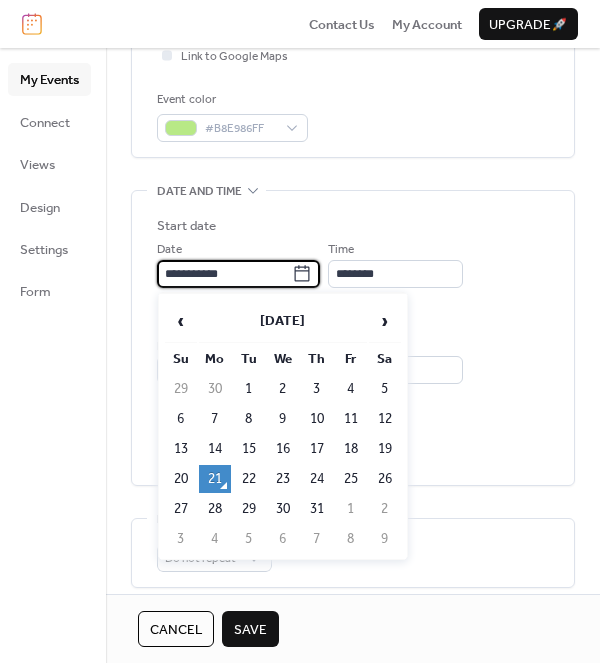 click on "**********" at bounding box center (224, 274) 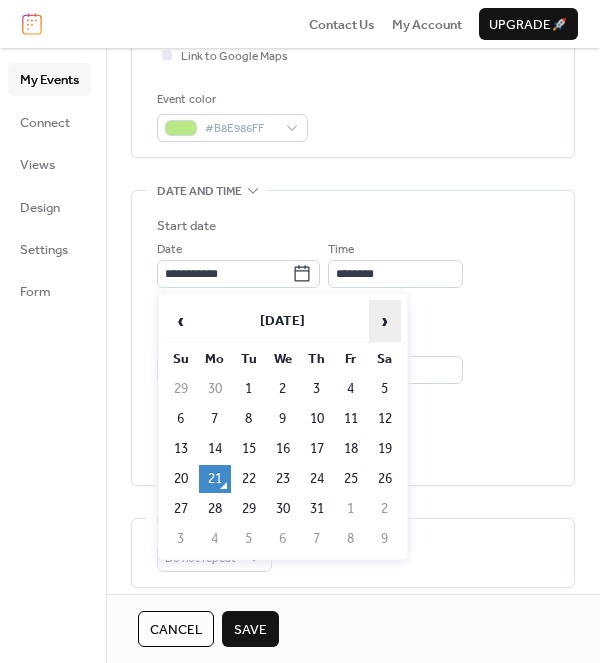 click on "›" at bounding box center (385, 321) 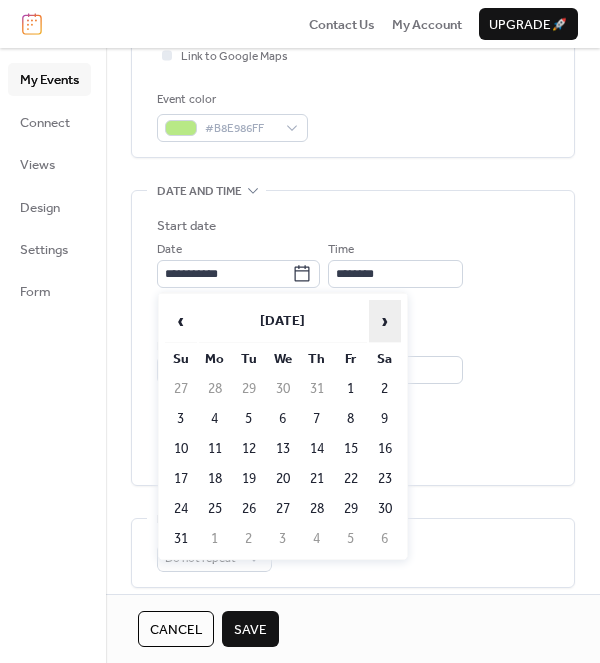 click on "›" at bounding box center [385, 321] 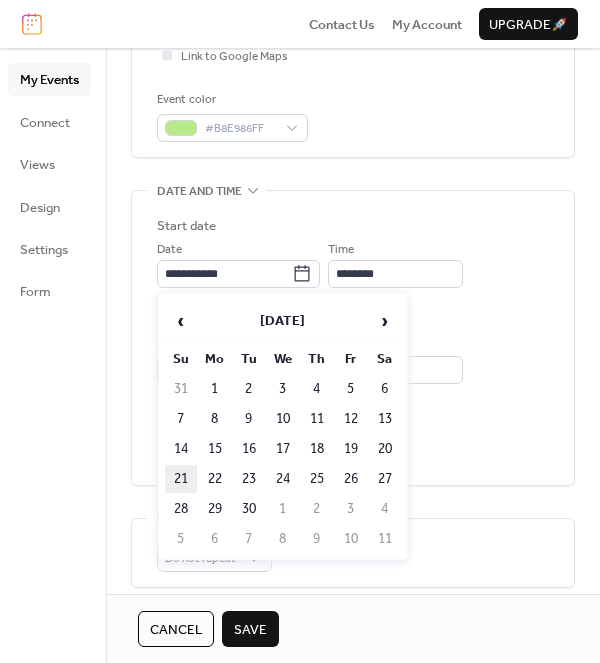 click on "21" at bounding box center (181, 479) 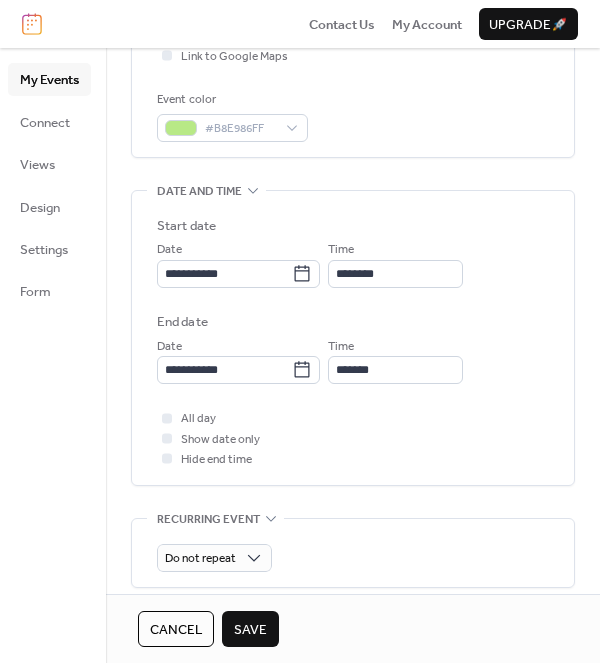 click on "All day Show date only Hide end time" at bounding box center [353, 438] 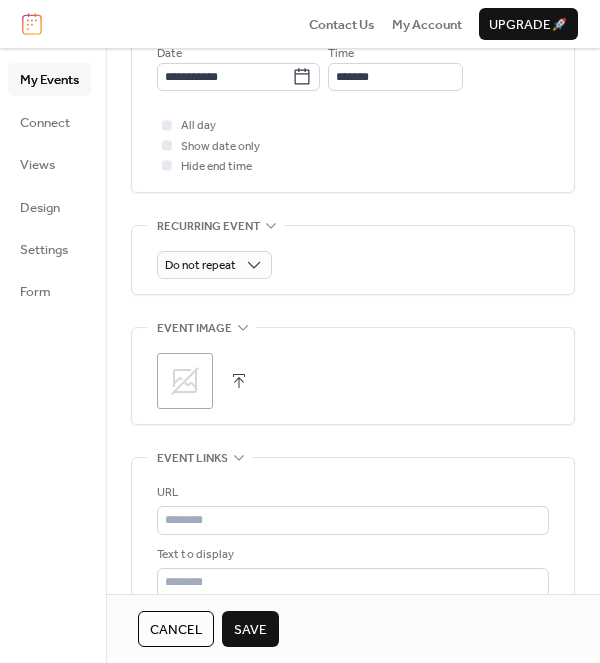 scroll, scrollTop: 792, scrollLeft: 0, axis: vertical 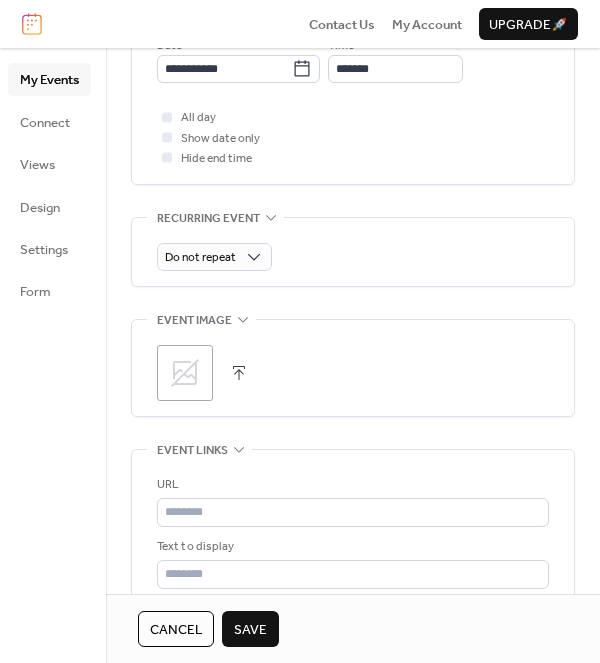 click 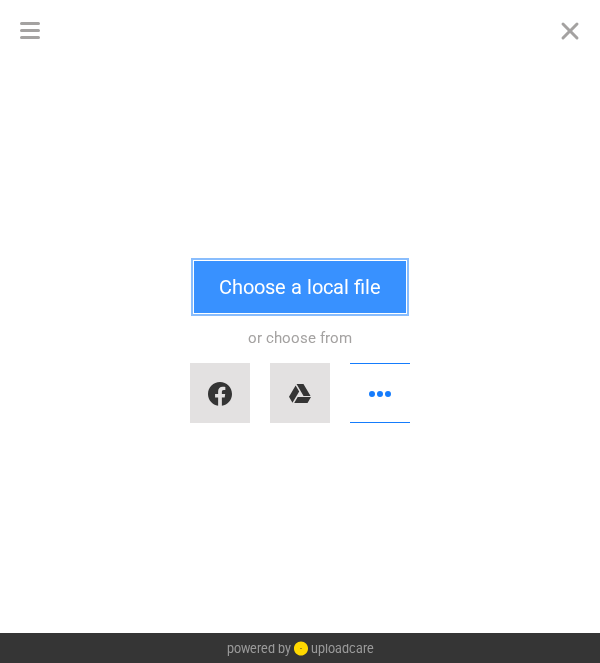 click on "Choose a local file" at bounding box center (300, 287) 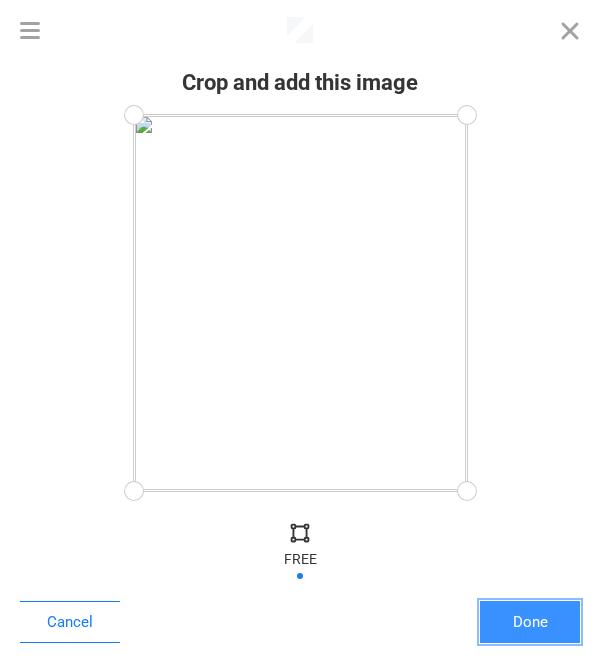 click on "Done" at bounding box center [530, 622] 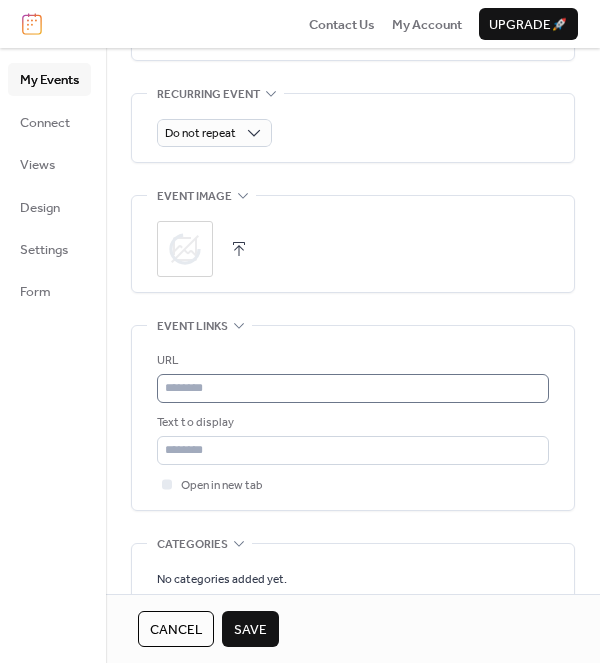 scroll, scrollTop: 932, scrollLeft: 0, axis: vertical 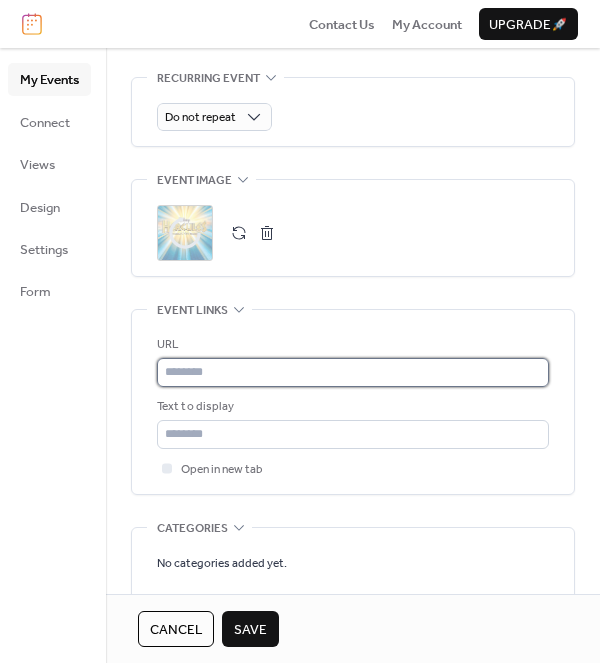 click at bounding box center (353, 372) 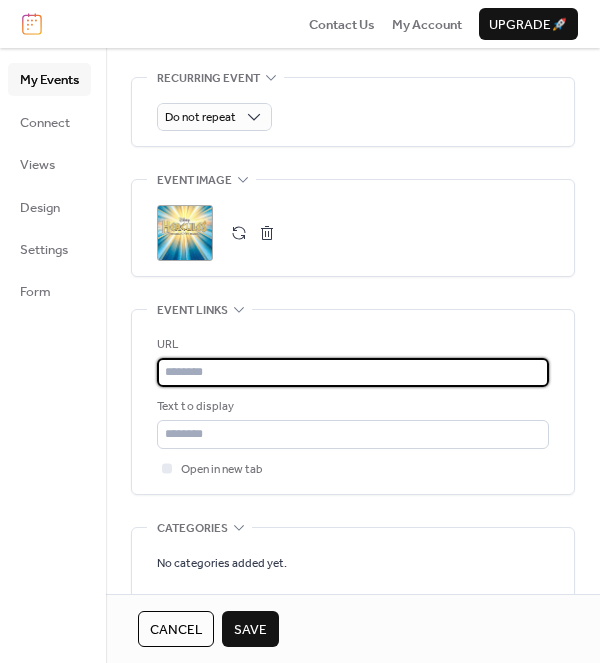 paste on "**********" 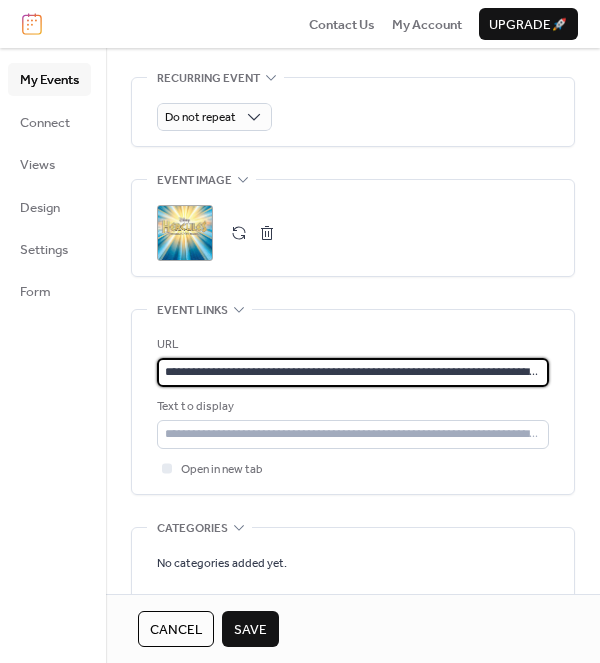 scroll, scrollTop: 0, scrollLeft: 166, axis: horizontal 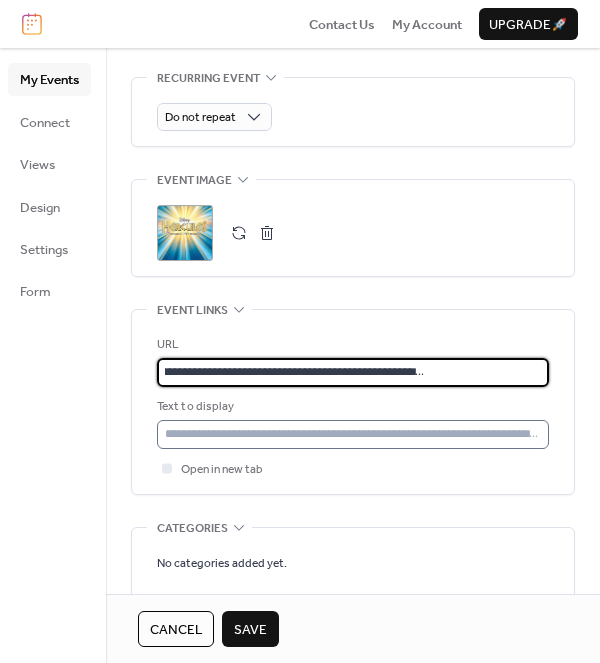 type on "**********" 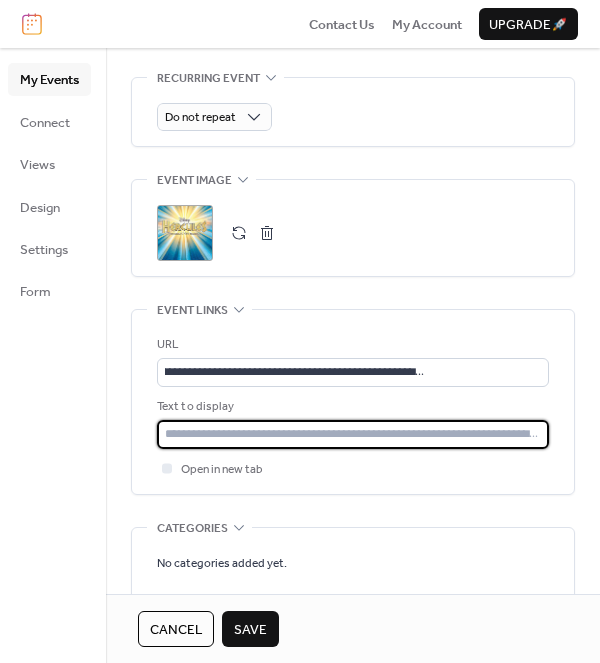 click at bounding box center (353, 434) 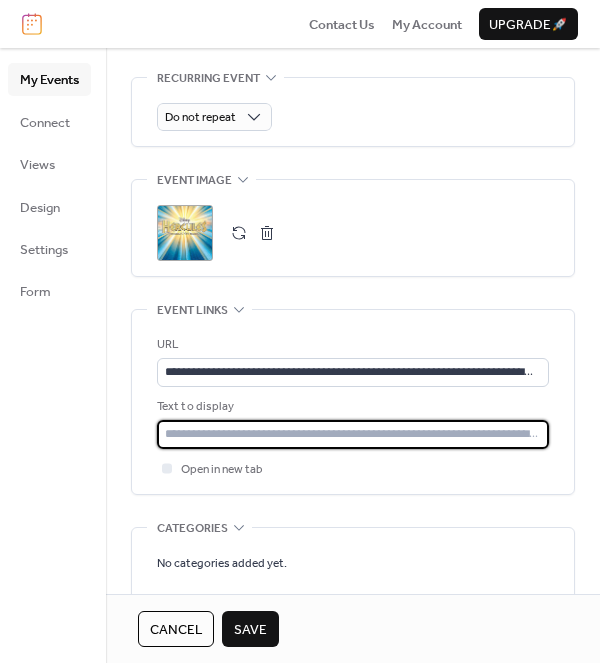 type on "**********" 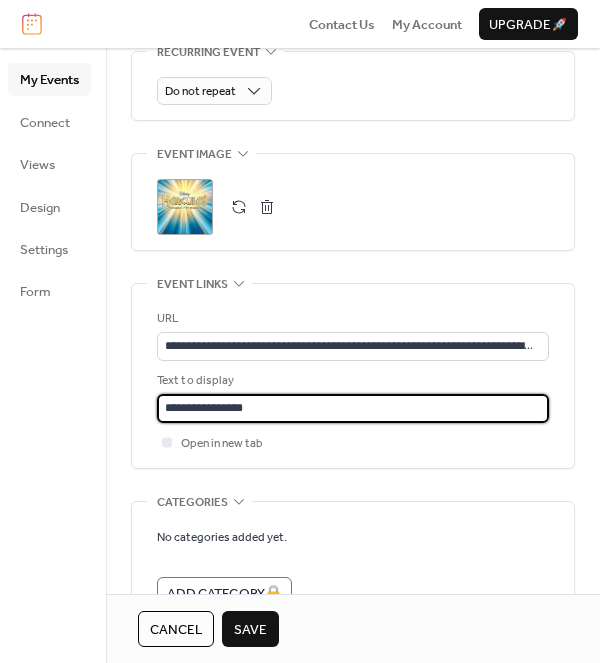 scroll, scrollTop: 939, scrollLeft: 0, axis: vertical 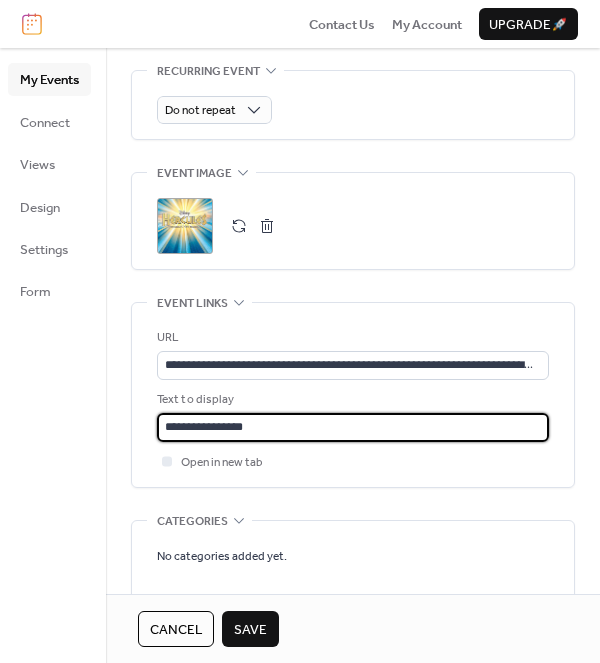 click on "Save" at bounding box center (250, 630) 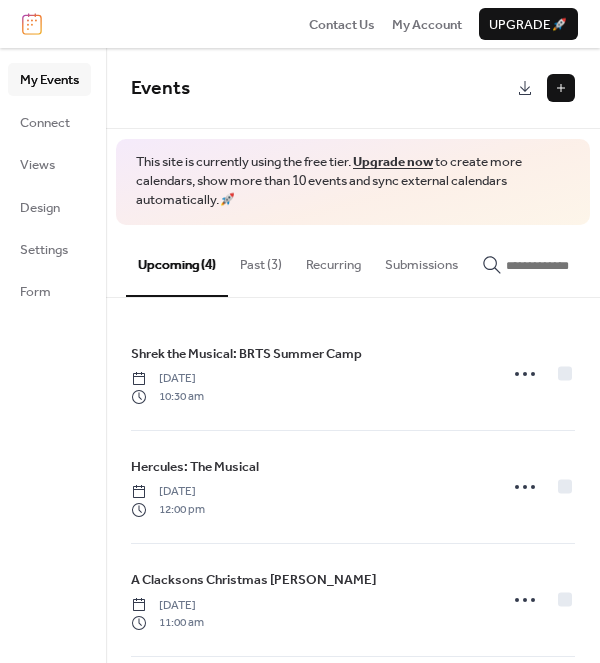 click at bounding box center (561, 88) 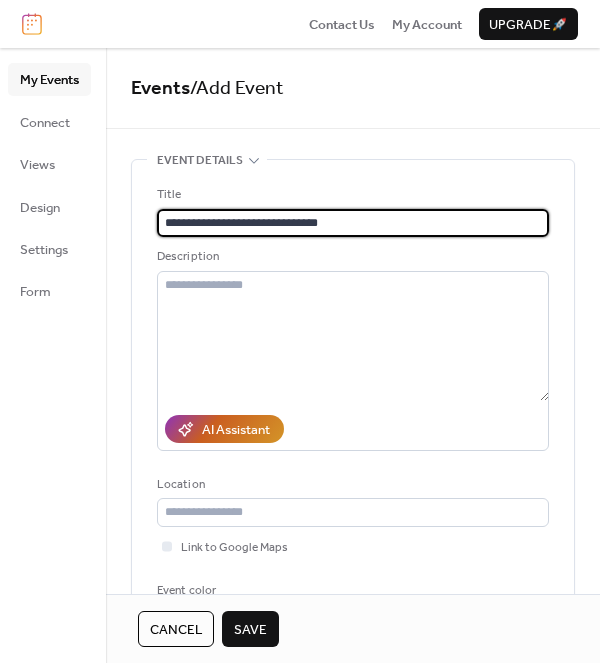 type on "**********" 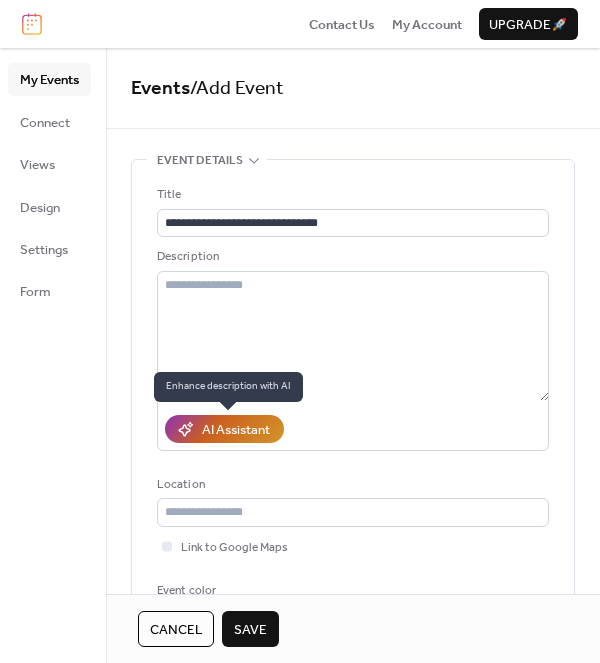 click on "AI Assistant" at bounding box center (236, 430) 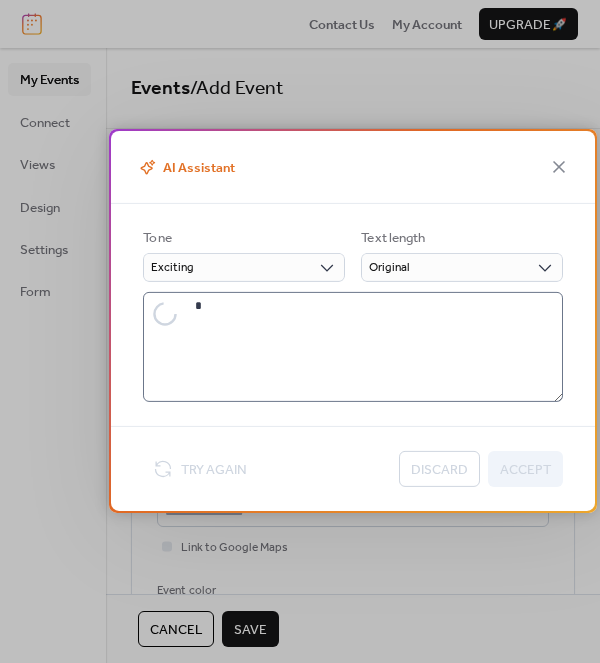 type on "**********" 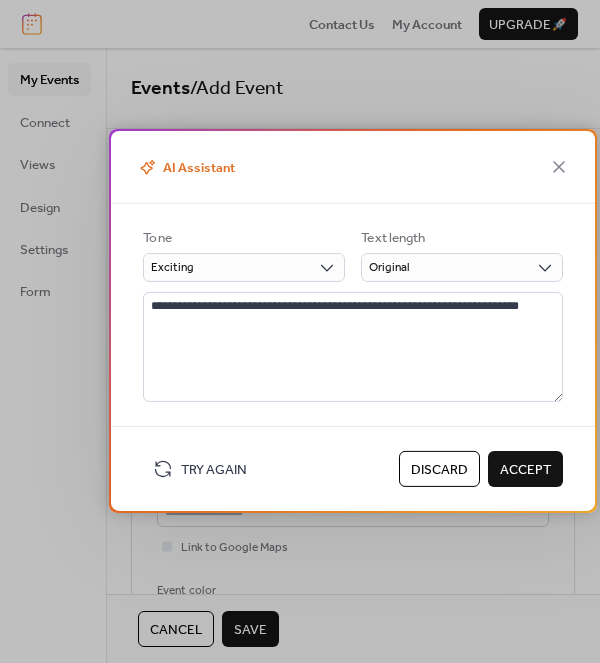 click on "Accept" at bounding box center [525, 470] 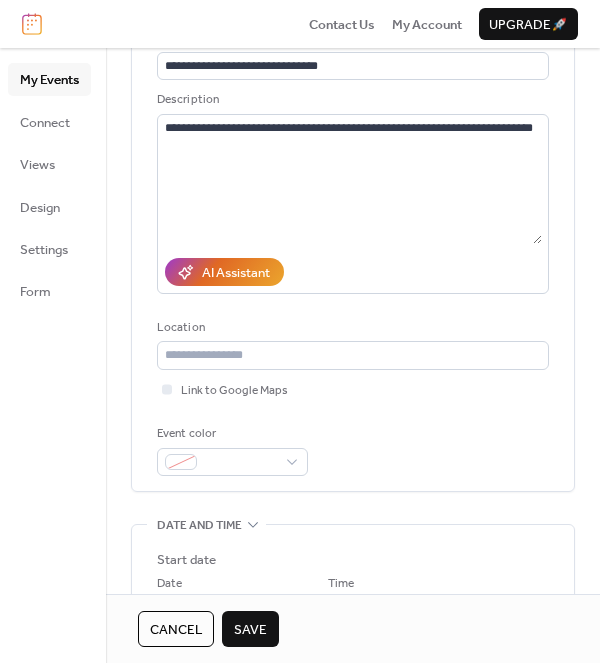 scroll, scrollTop: 158, scrollLeft: 0, axis: vertical 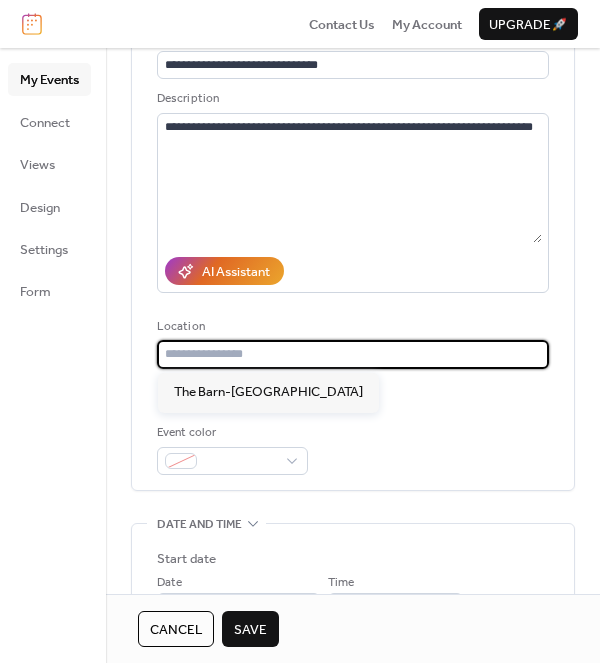 click at bounding box center [353, 354] 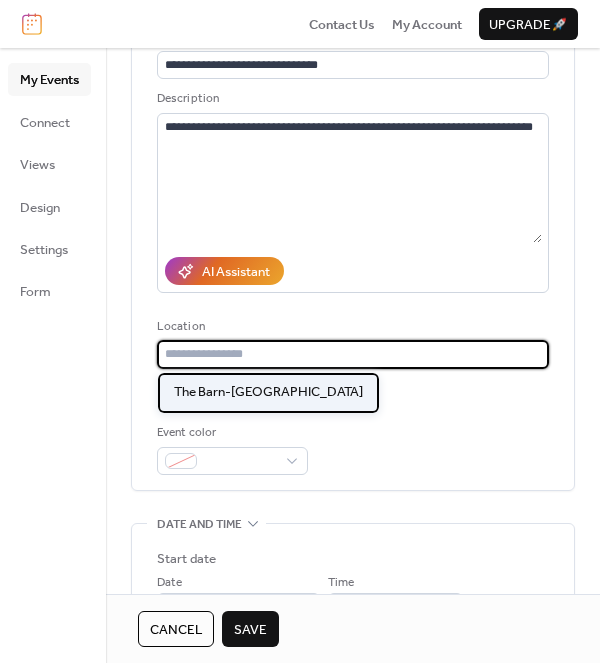 click on "The Barn-[GEOGRAPHIC_DATA]" at bounding box center (268, 392) 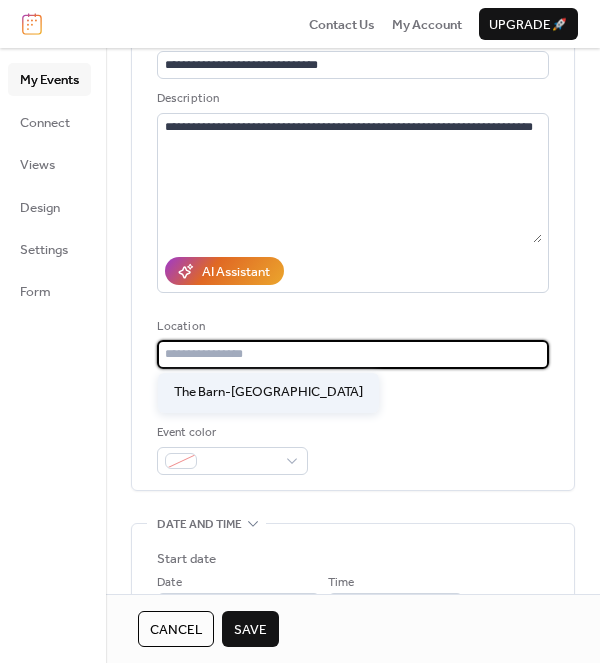 type on "**********" 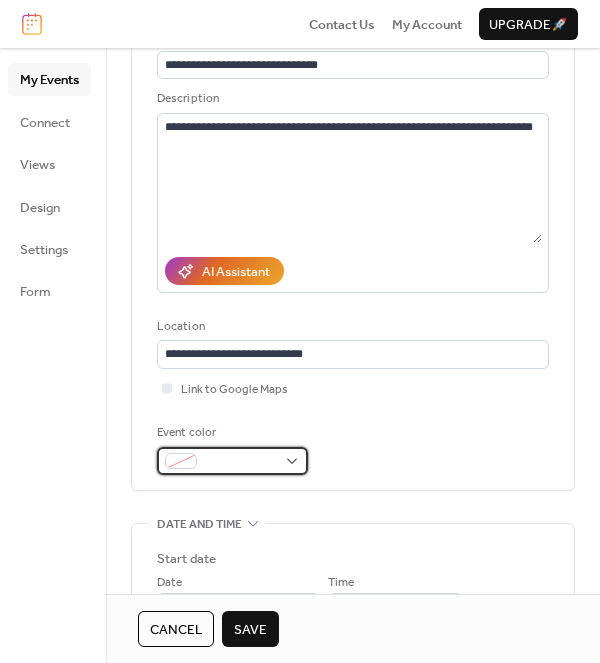 click at bounding box center [240, 462] 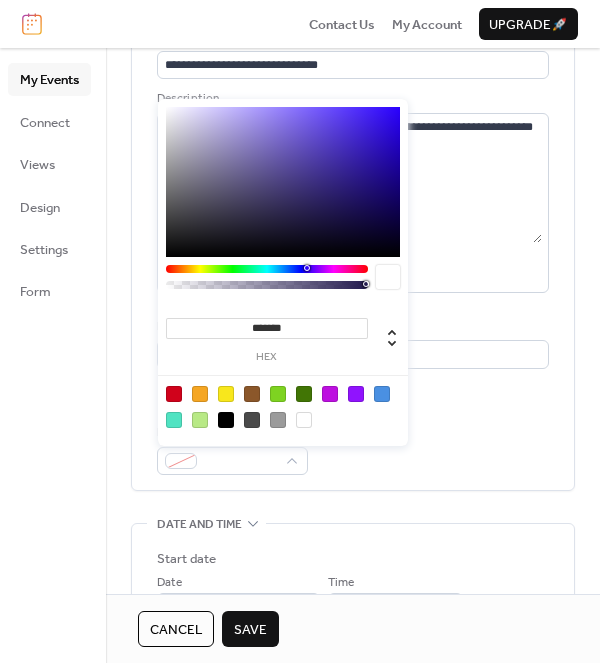 click at bounding box center (200, 420) 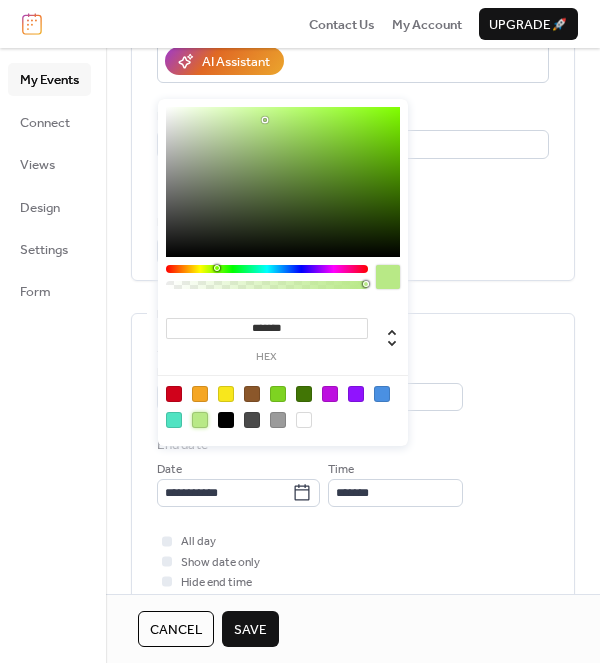 scroll, scrollTop: 369, scrollLeft: 0, axis: vertical 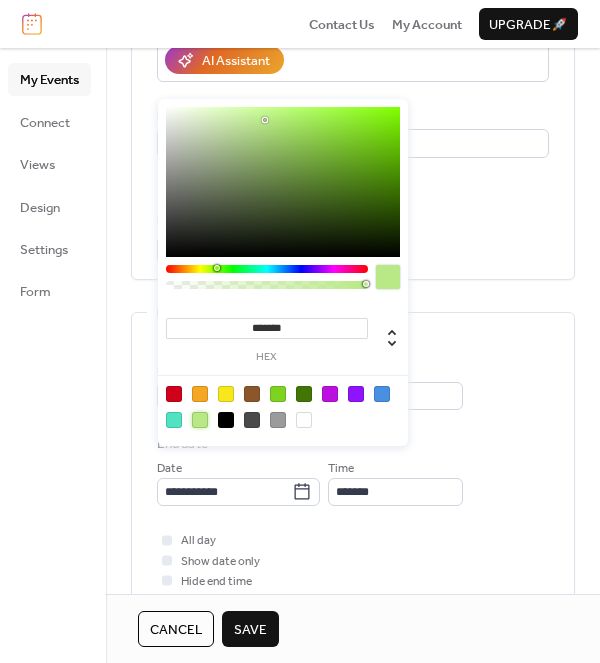 click on "**********" at bounding box center [353, 374] 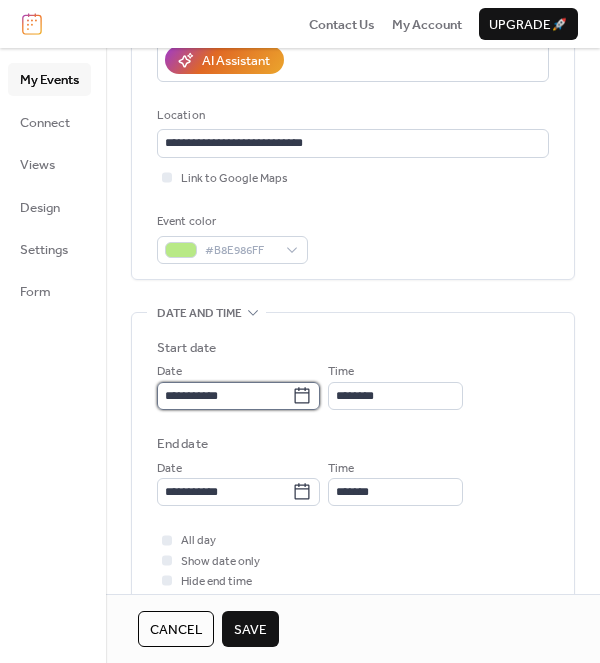 click on "**********" at bounding box center (224, 396) 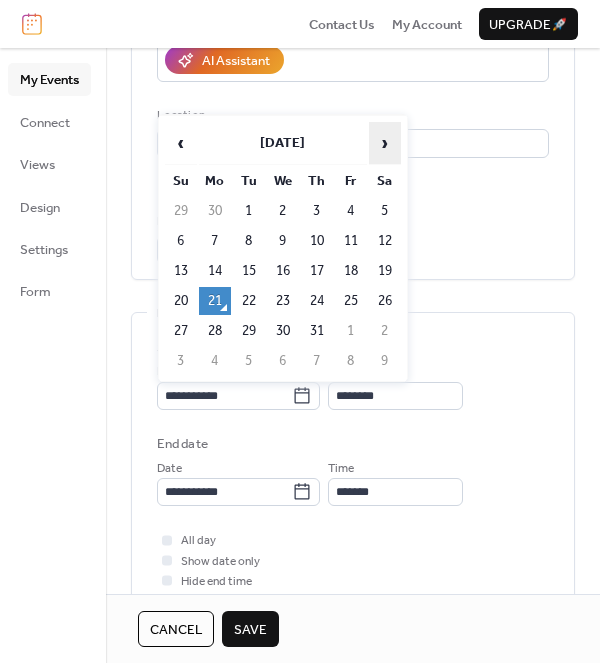 click on "›" at bounding box center [385, 143] 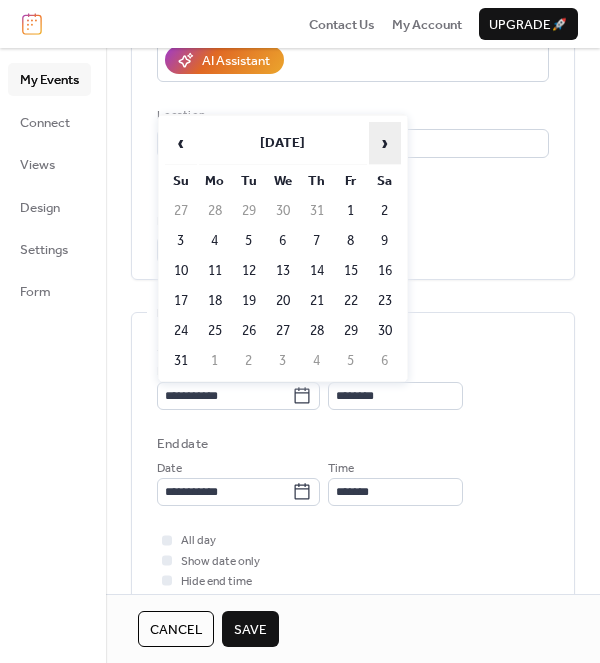 click on "›" at bounding box center (385, 143) 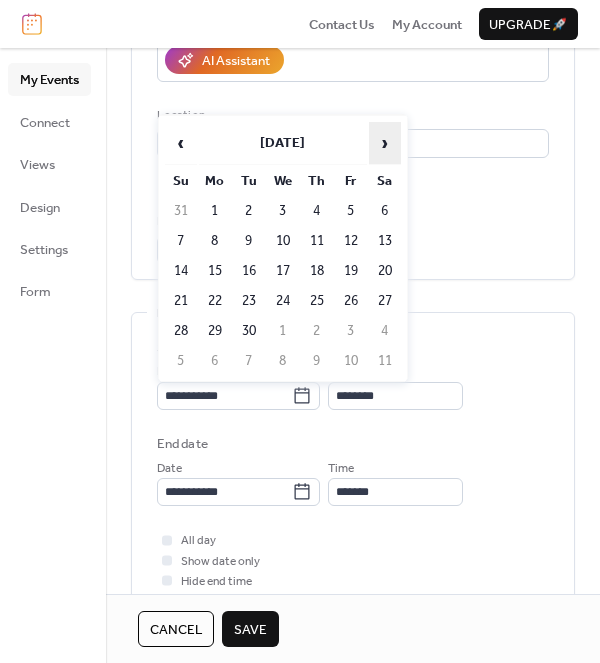 click on "›" at bounding box center (385, 143) 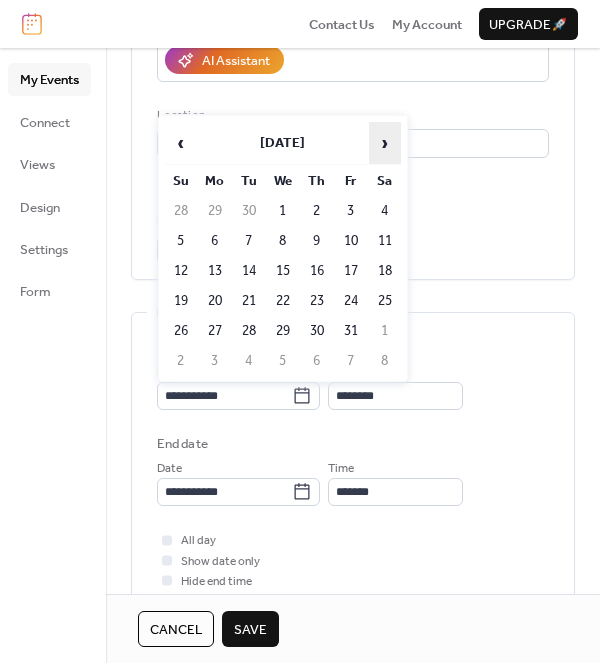 click on "›" at bounding box center (385, 143) 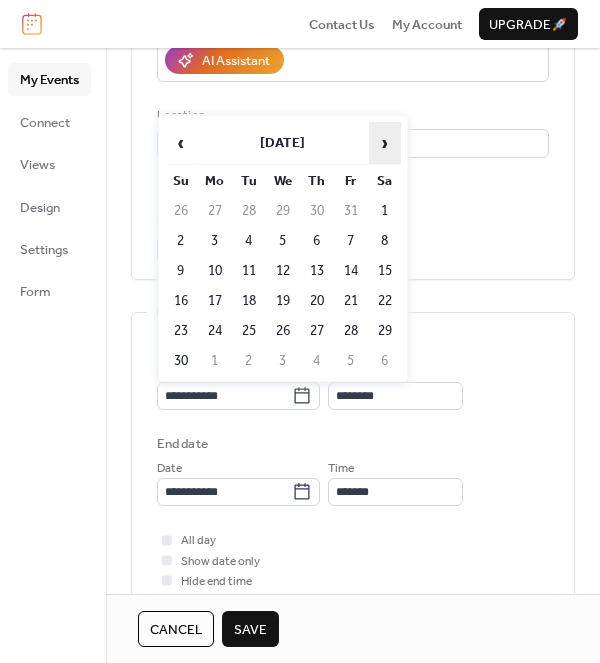 click on "›" at bounding box center [385, 143] 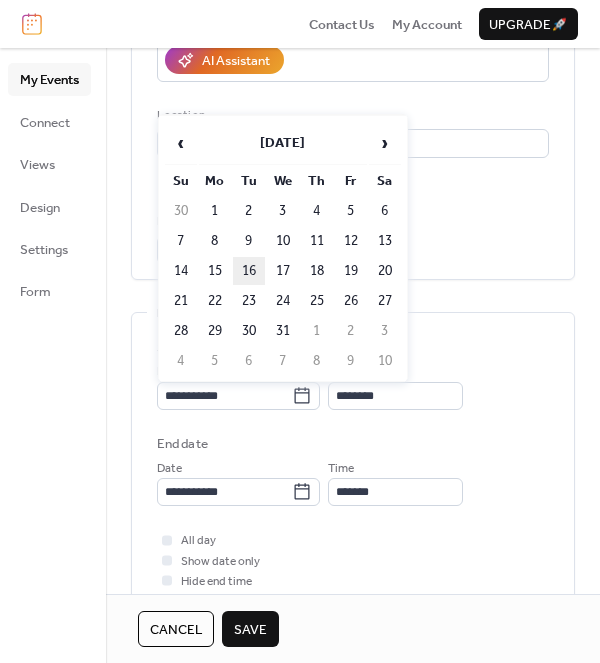click on "16" at bounding box center [249, 271] 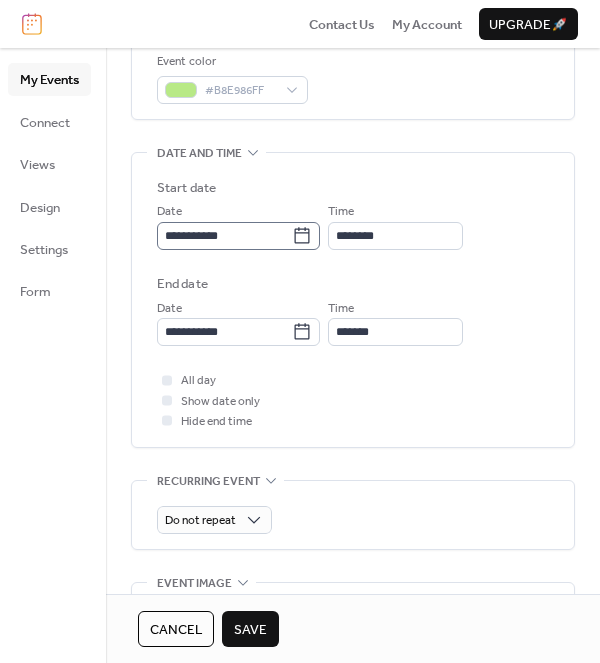 scroll, scrollTop: 530, scrollLeft: 0, axis: vertical 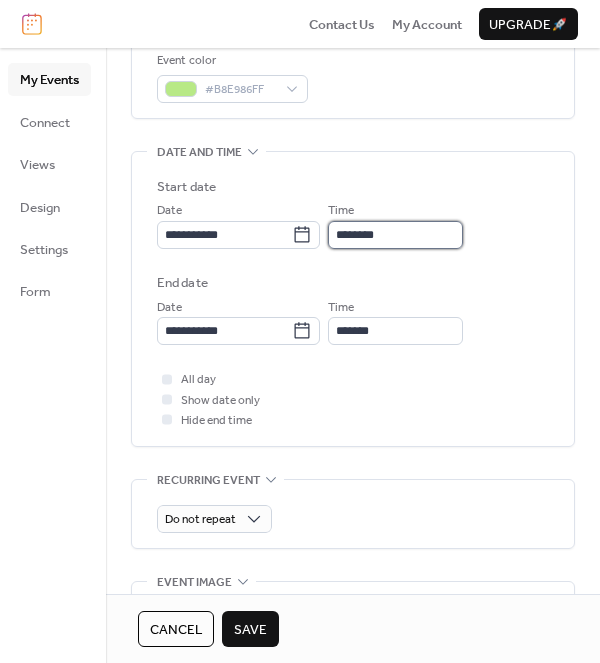 click on "********" at bounding box center [395, 235] 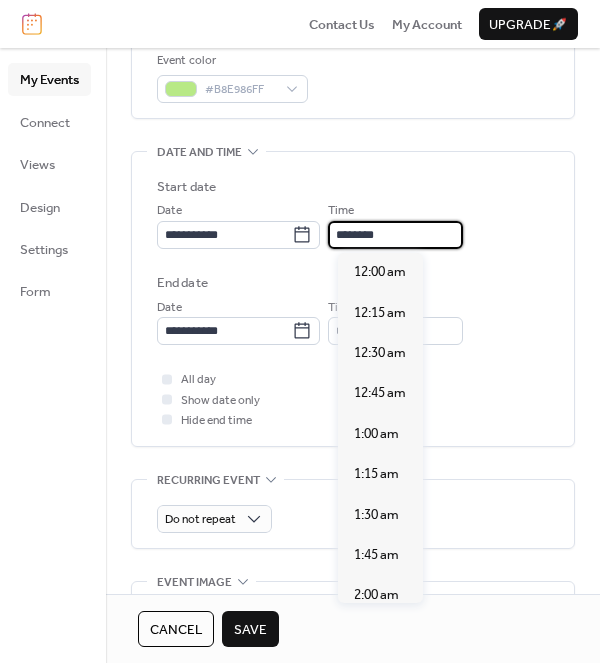 scroll, scrollTop: 1915, scrollLeft: 0, axis: vertical 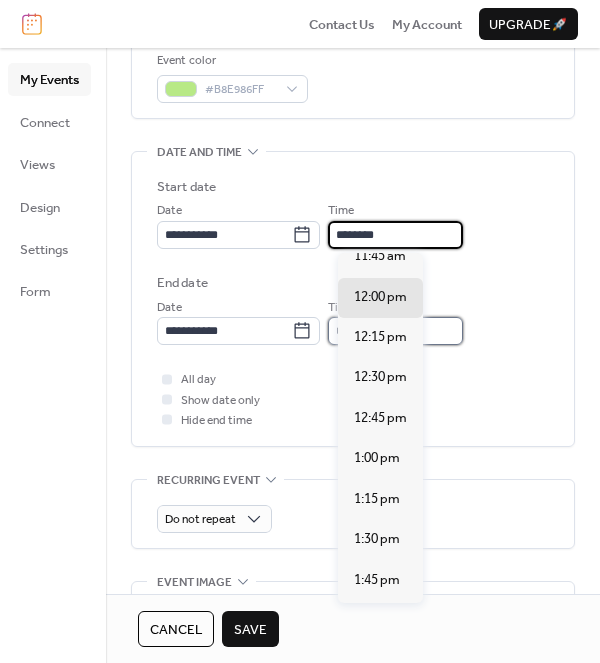 click on "*******" at bounding box center [395, 331] 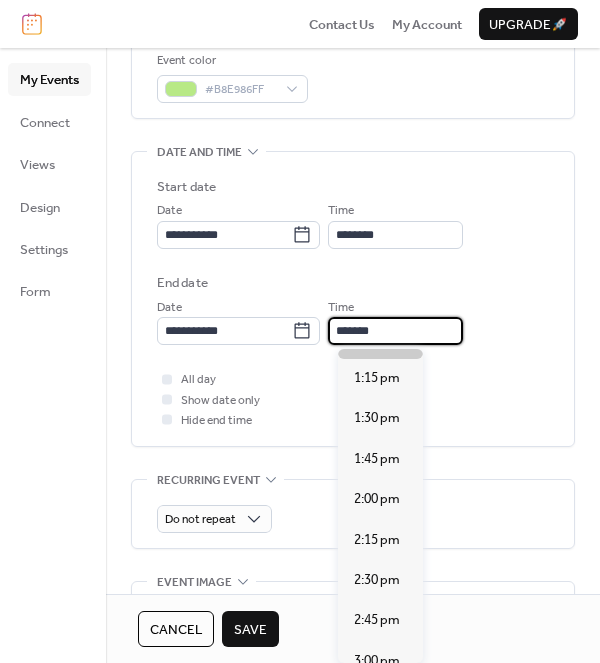 scroll, scrollTop: 161, scrollLeft: 0, axis: vertical 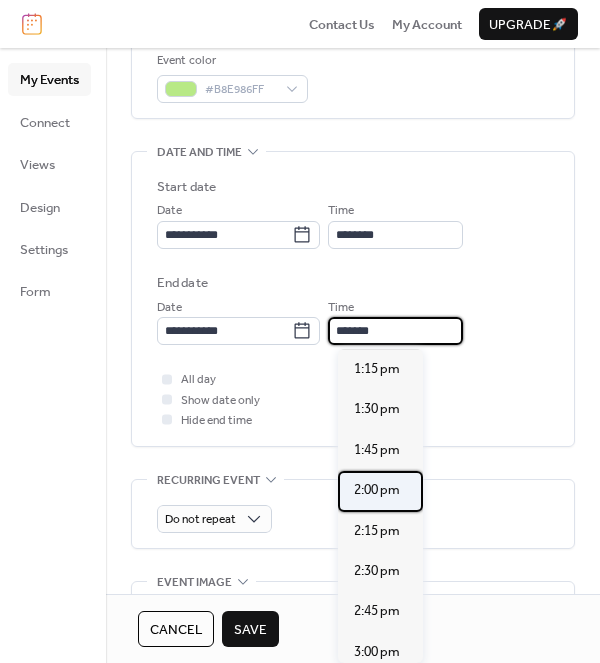 click on "2:00 pm" at bounding box center (377, 490) 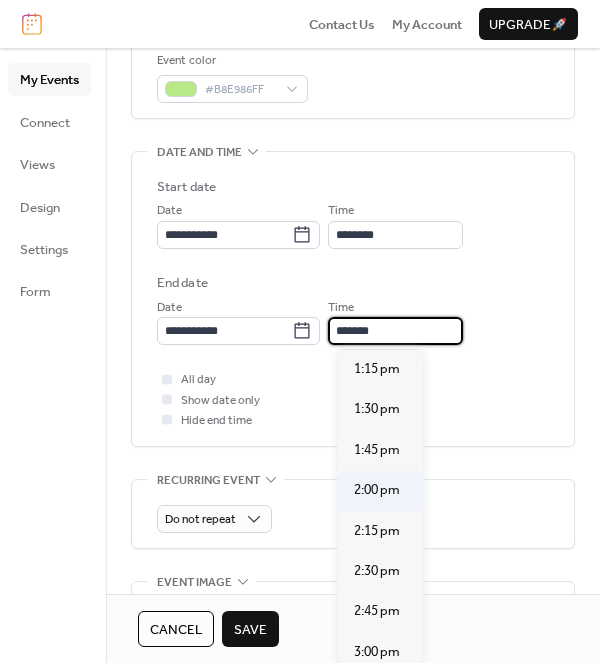 type on "*******" 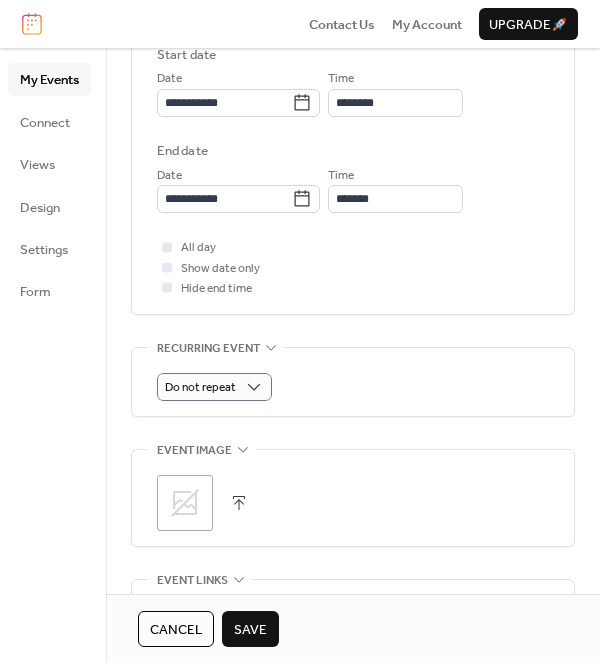 scroll, scrollTop: 663, scrollLeft: 0, axis: vertical 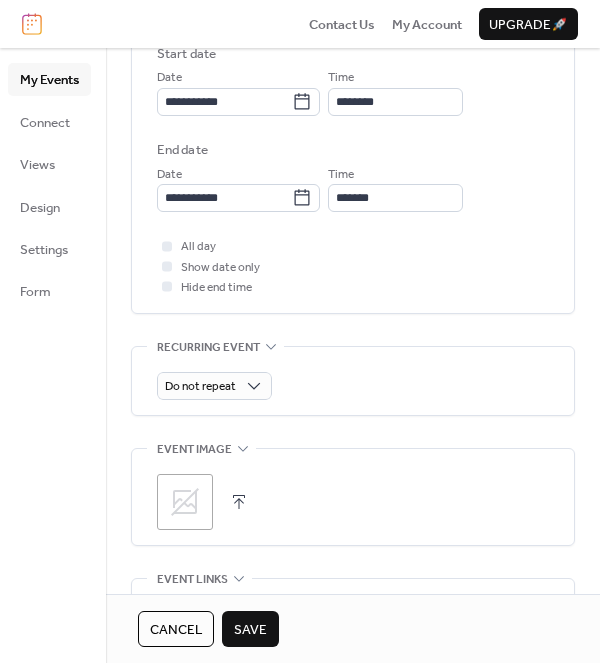 click 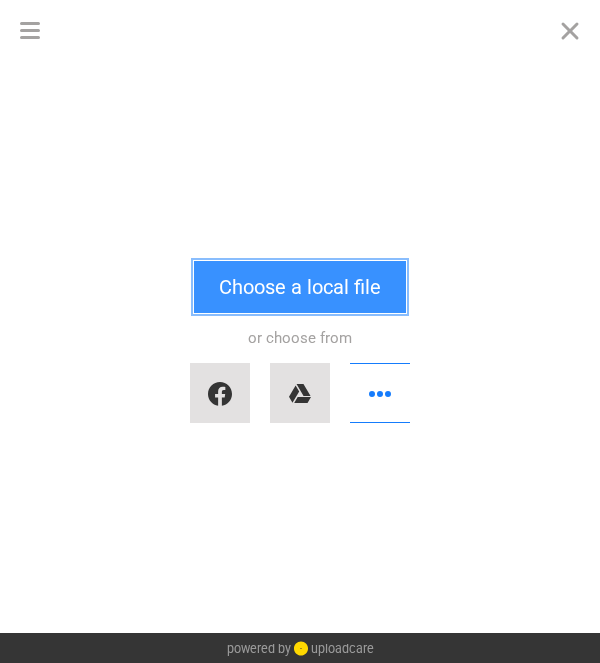 click on "Choose a local file" at bounding box center (300, 287) 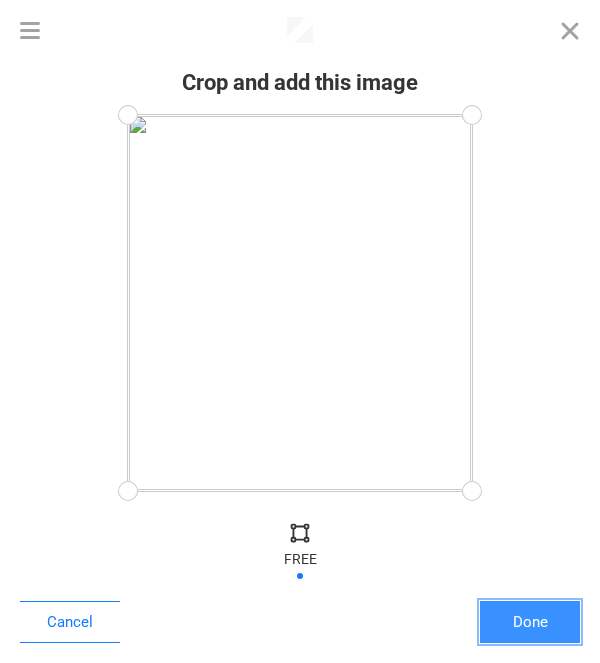 click on "Done" at bounding box center (530, 622) 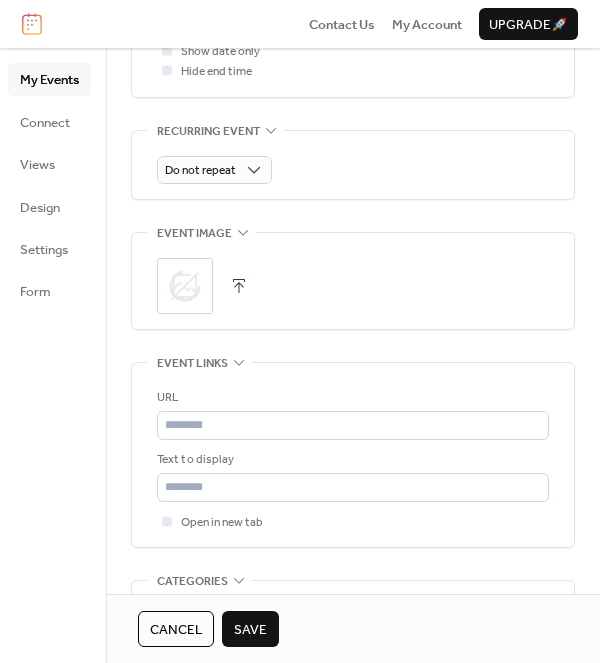 scroll, scrollTop: 882, scrollLeft: 0, axis: vertical 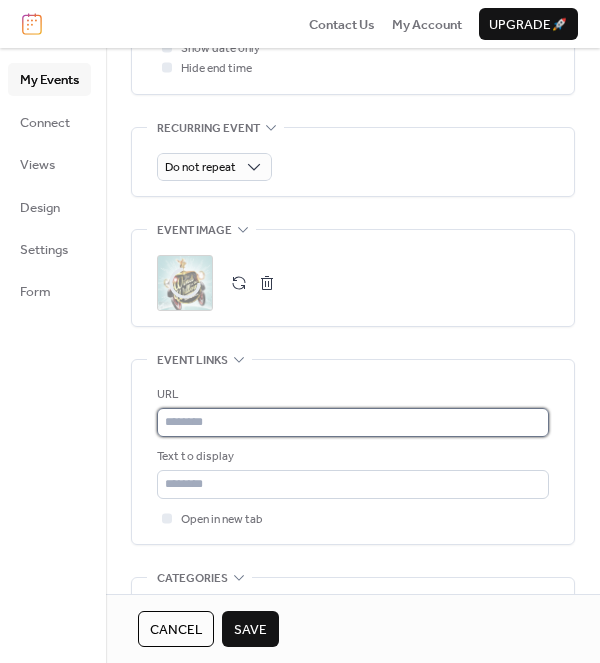 click at bounding box center [353, 422] 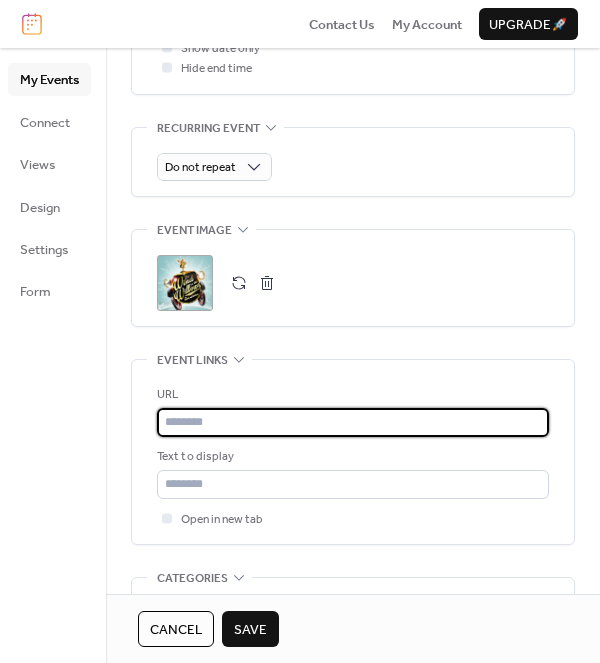 paste on "**********" 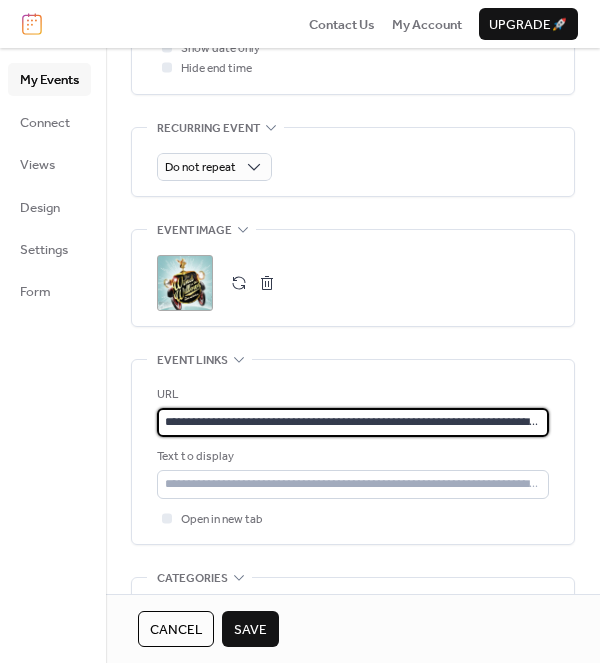 scroll, scrollTop: 0, scrollLeft: 187, axis: horizontal 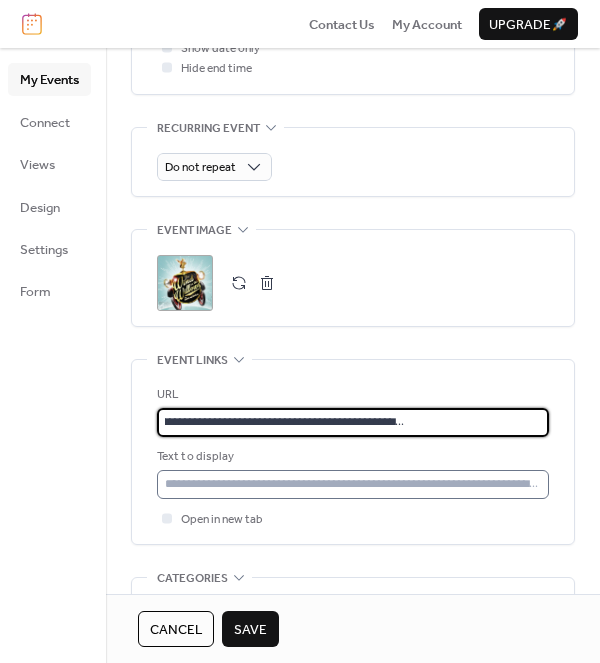 type on "**********" 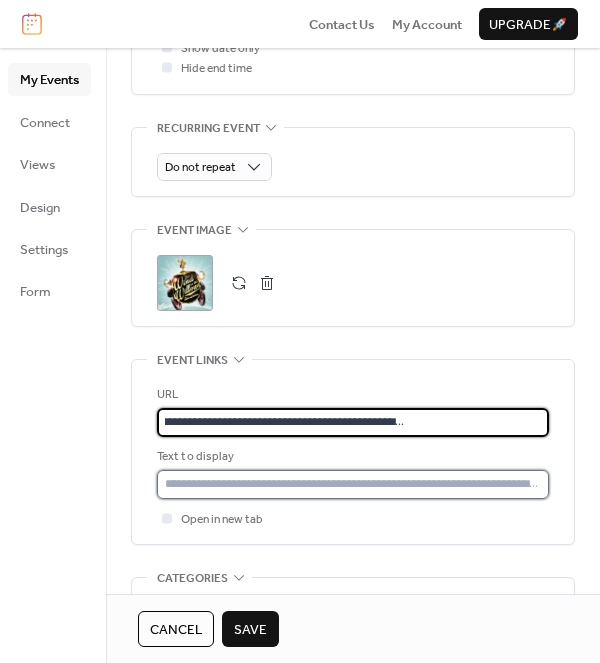 click at bounding box center [353, 484] 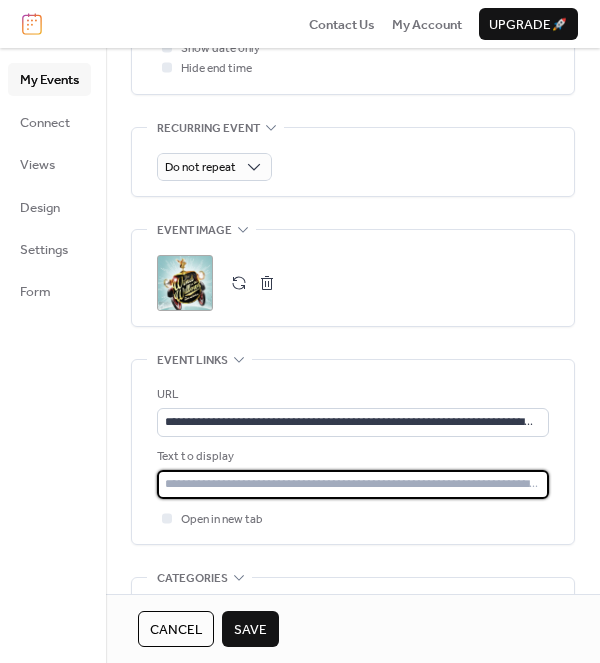type on "**********" 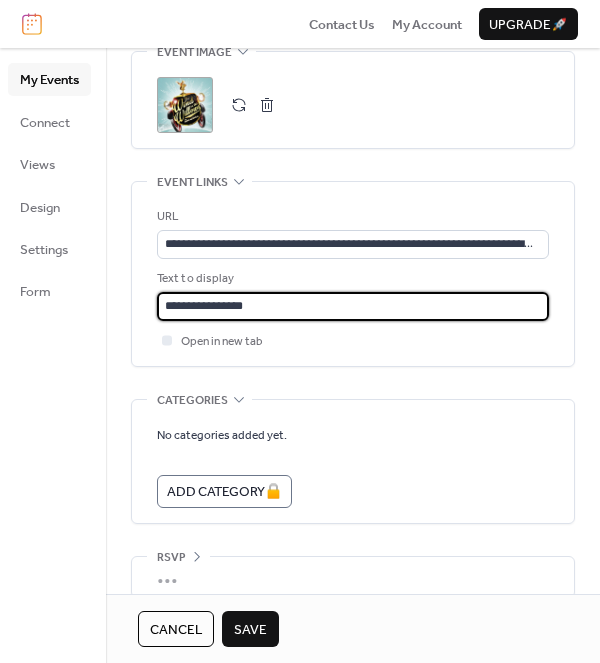 scroll, scrollTop: 1084, scrollLeft: 0, axis: vertical 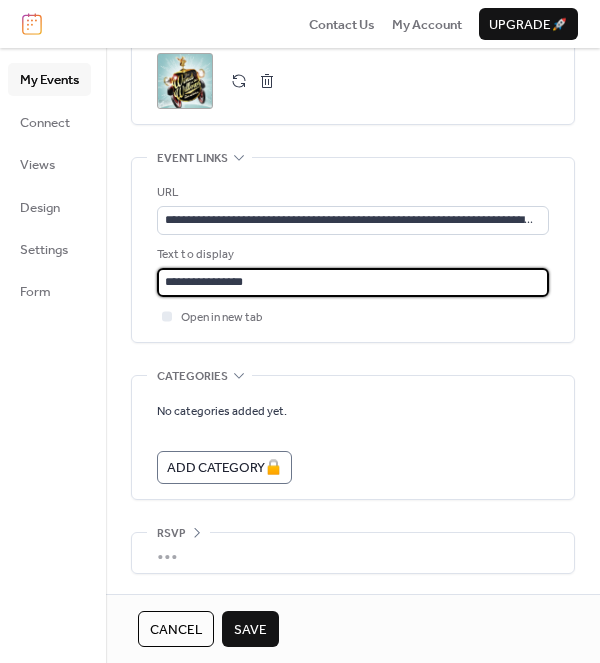 click on "Save" at bounding box center [250, 630] 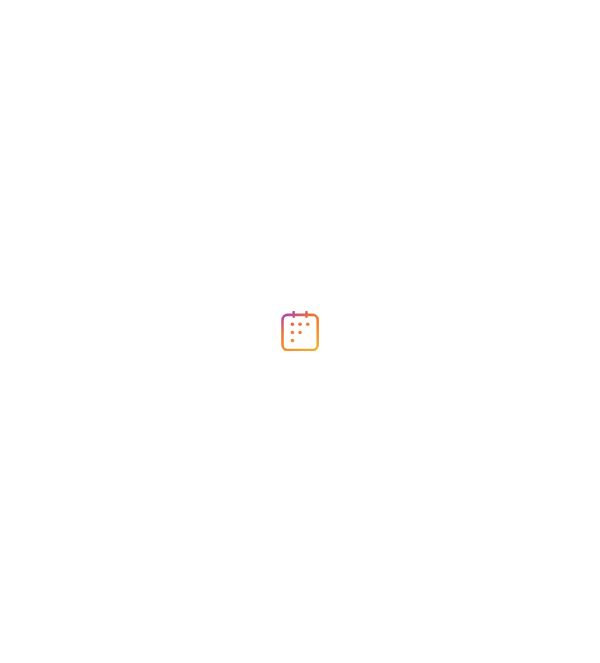 scroll, scrollTop: 0, scrollLeft: 0, axis: both 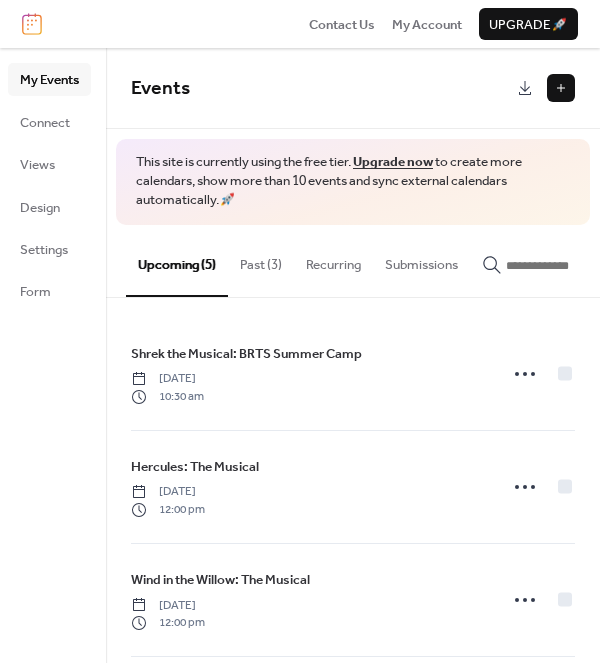 click at bounding box center (561, 88) 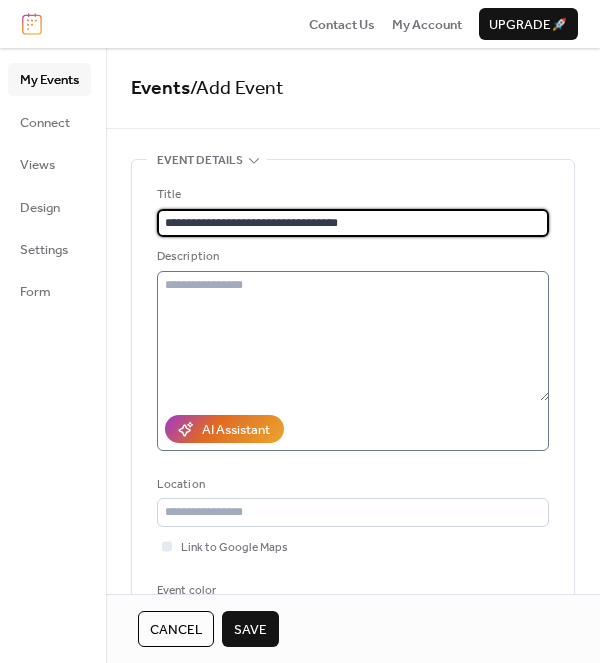 type on "**********" 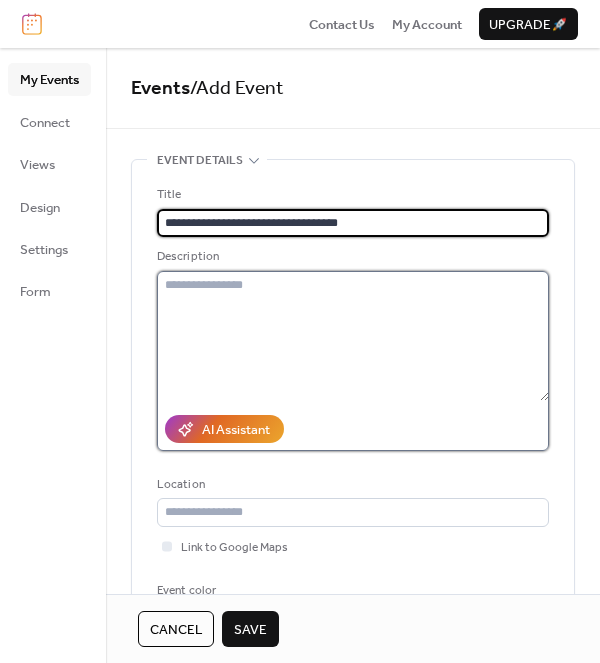 click at bounding box center [353, 336] 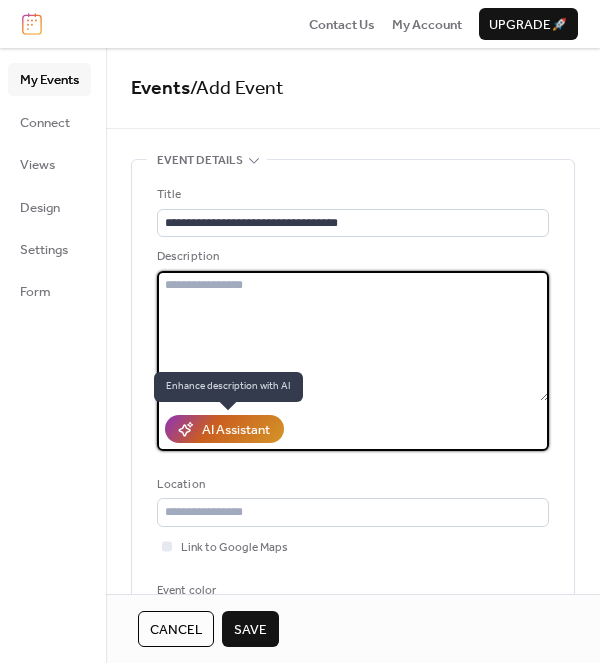 click on "AI Assistant" at bounding box center (236, 430) 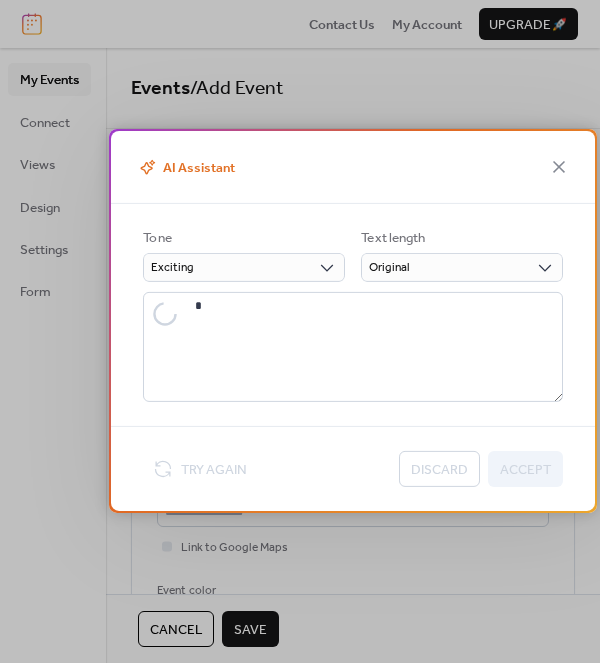 type on "**********" 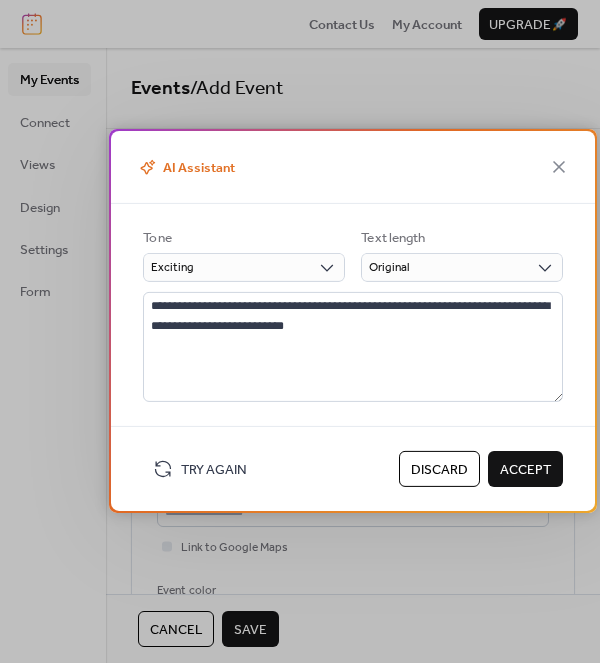 click on "Accept" at bounding box center [525, 470] 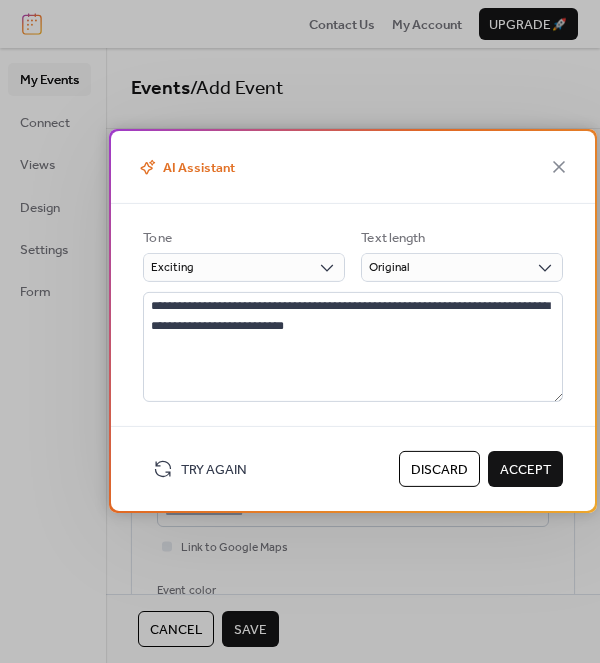 type on "**********" 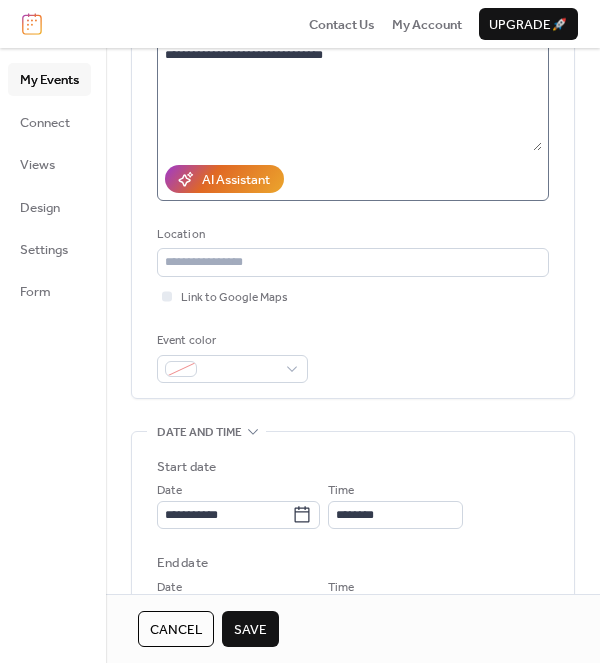 scroll, scrollTop: 251, scrollLeft: 0, axis: vertical 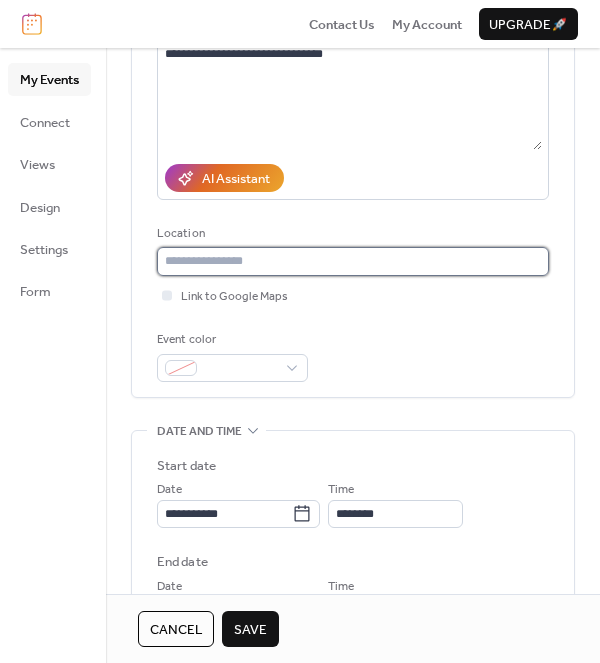 click at bounding box center [353, 261] 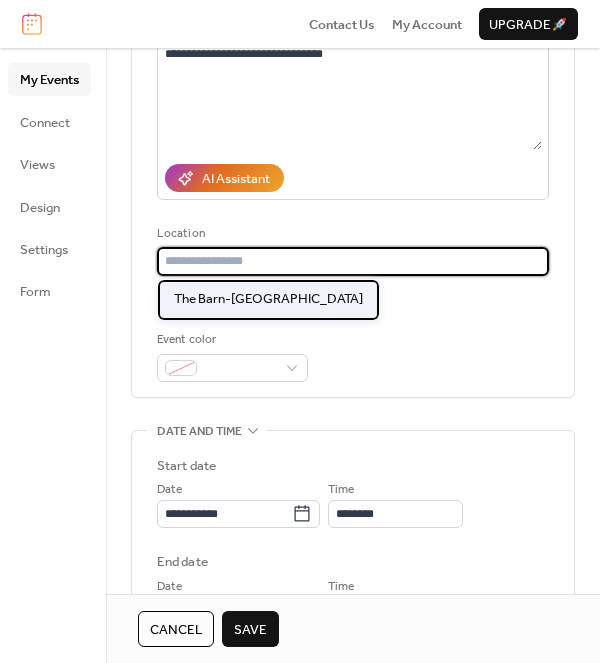 click on "The Barn-[GEOGRAPHIC_DATA]" at bounding box center (268, 299) 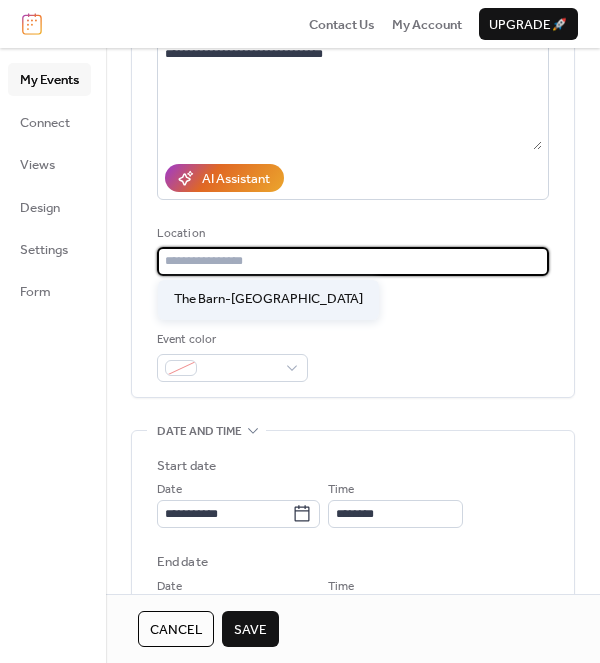type on "**********" 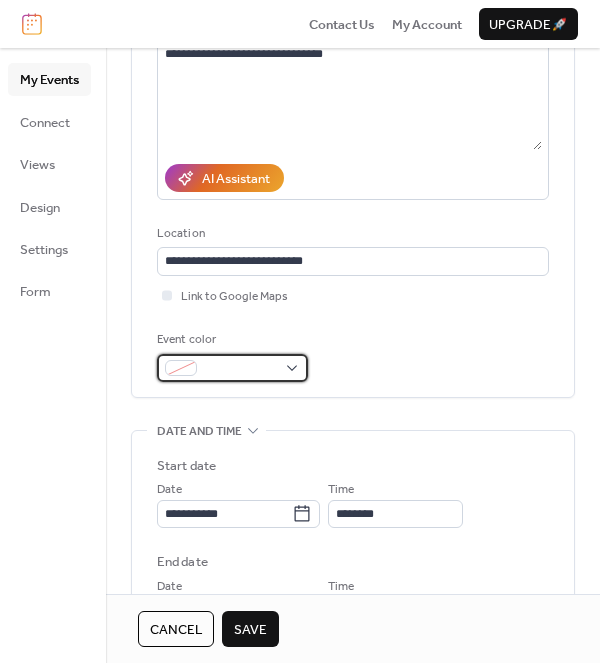 click at bounding box center [240, 369] 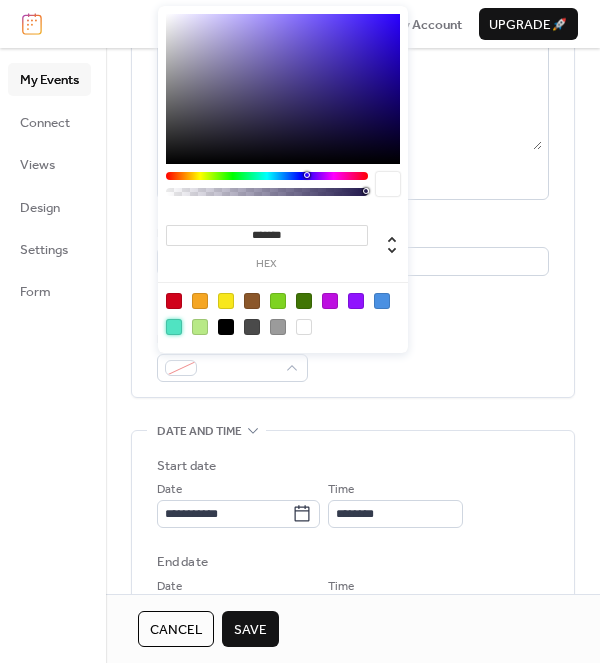 click at bounding box center [174, 327] 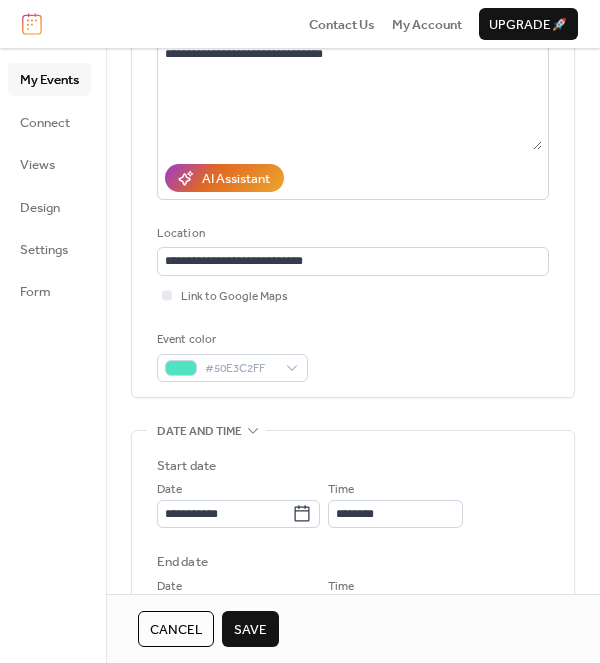 click on "**********" at bounding box center (353, 153) 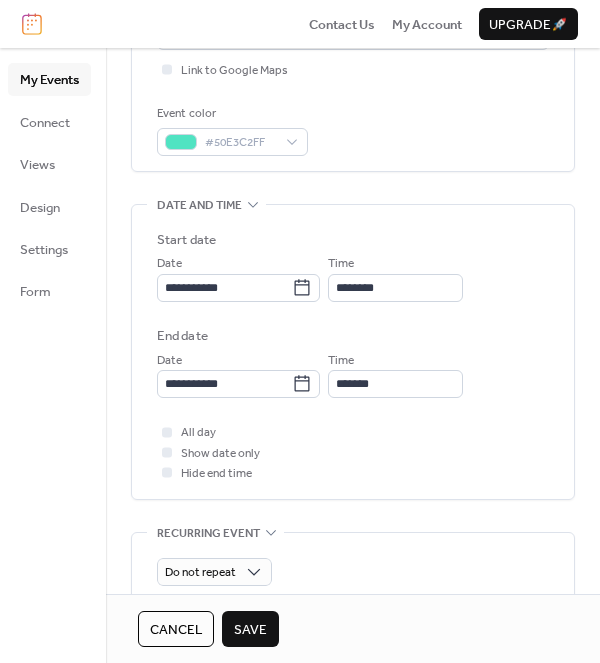 scroll, scrollTop: 518, scrollLeft: 0, axis: vertical 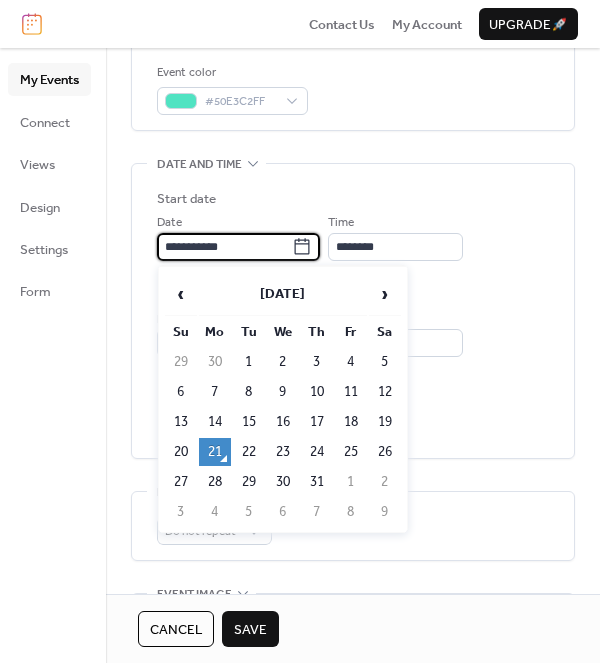 click on "**********" at bounding box center [224, 247] 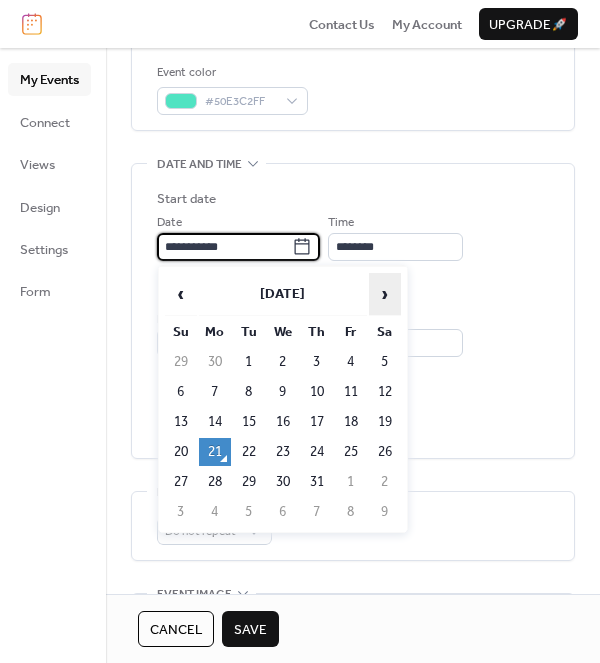 click on "›" at bounding box center (385, 294) 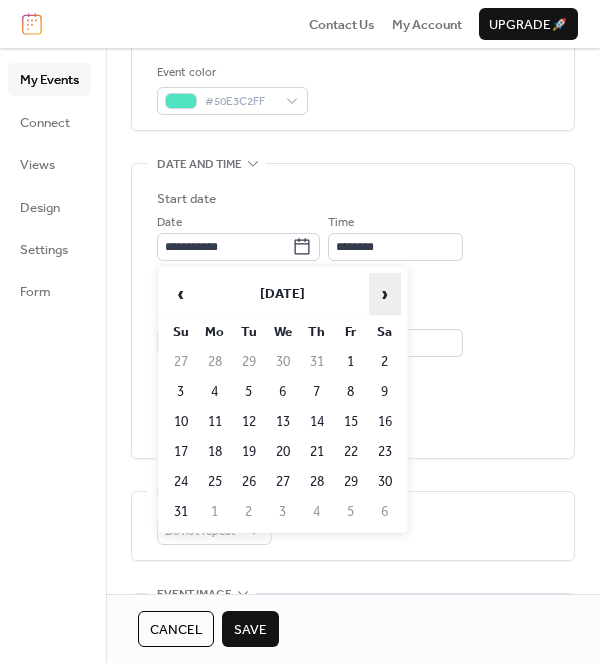 click on "›" at bounding box center [385, 294] 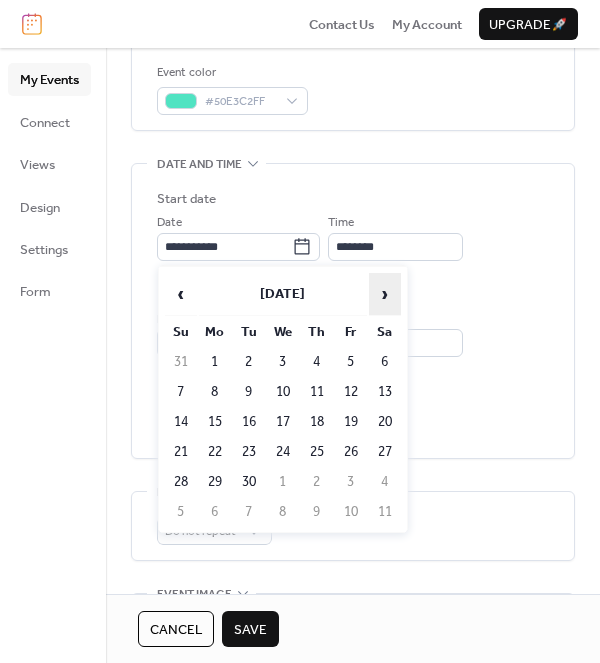 click on "›" at bounding box center (385, 294) 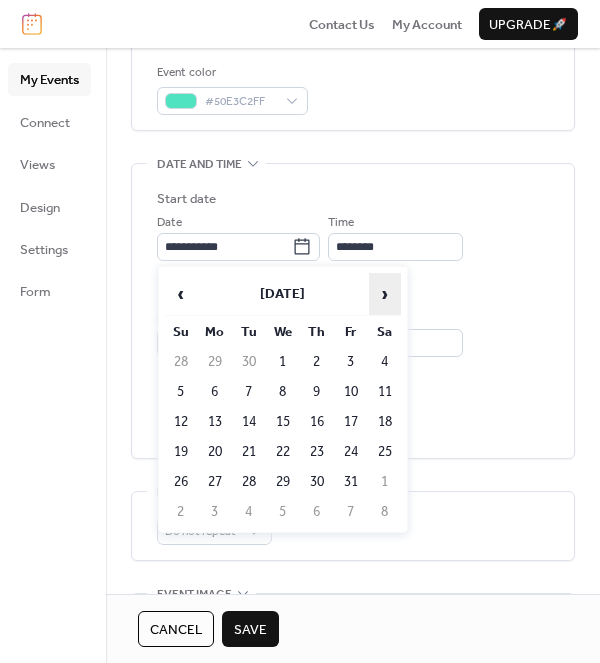click on "›" at bounding box center (385, 294) 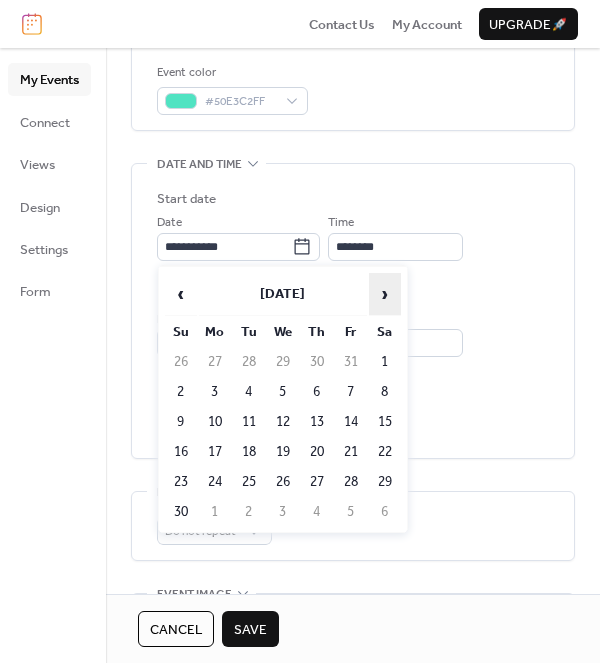 click on "›" at bounding box center [385, 294] 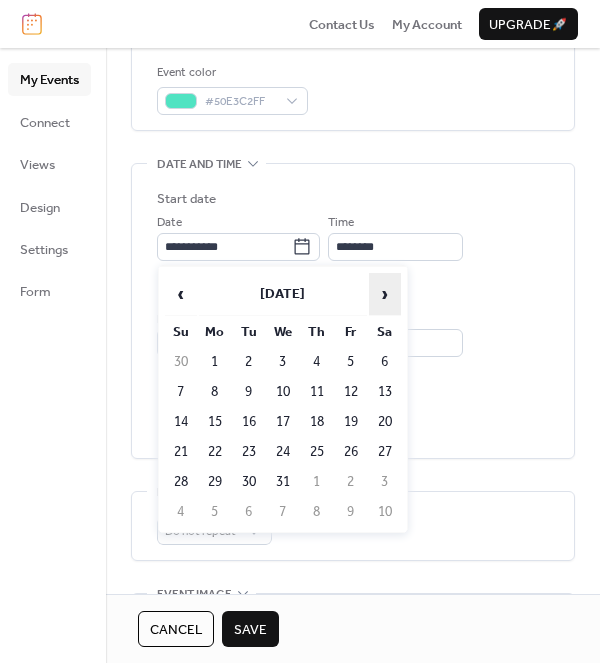 click on "›" at bounding box center (385, 294) 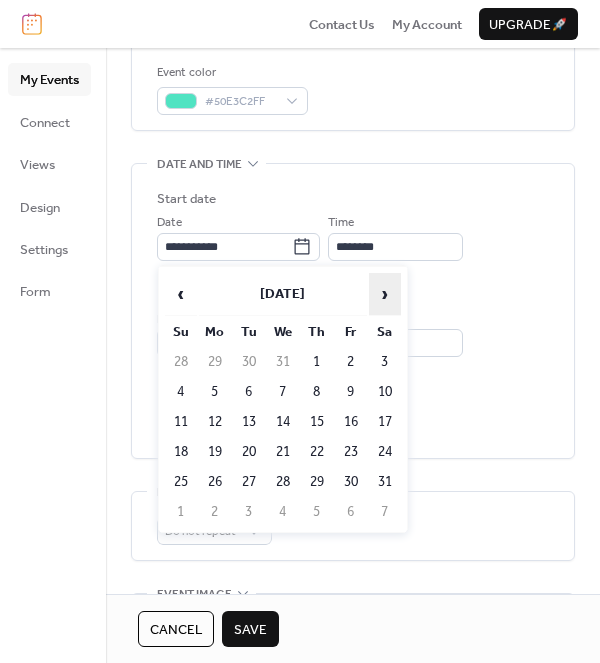 click on "›" at bounding box center [385, 294] 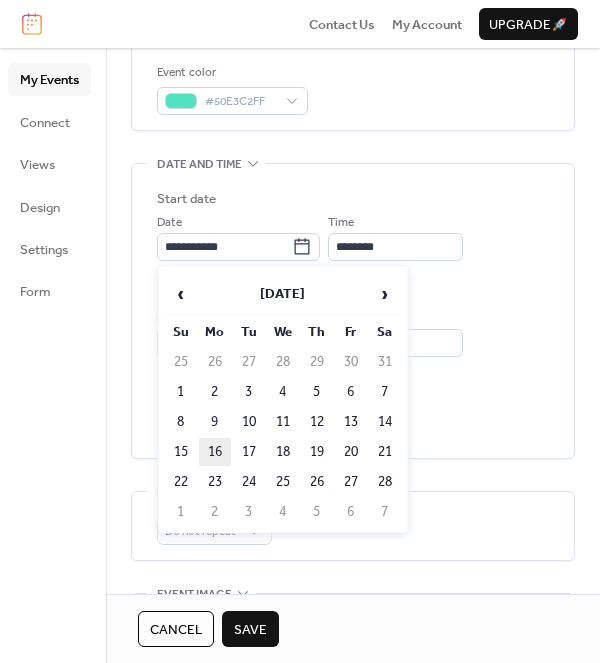 click on "16" at bounding box center [215, 452] 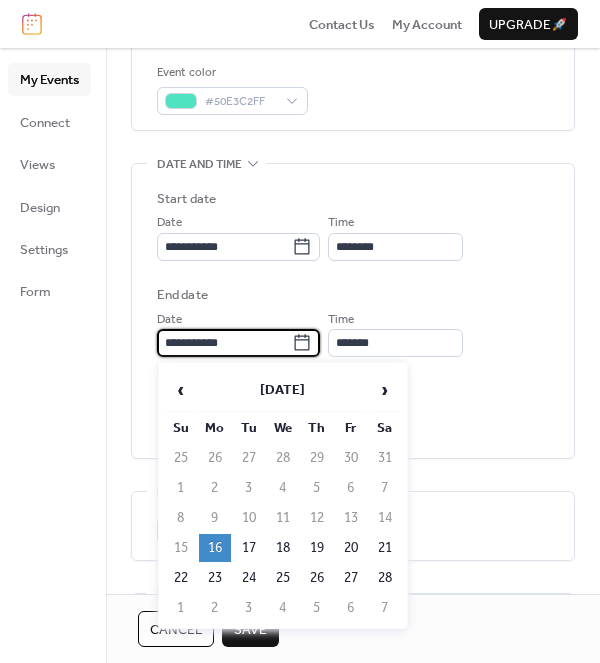 click on "**********" at bounding box center [224, 343] 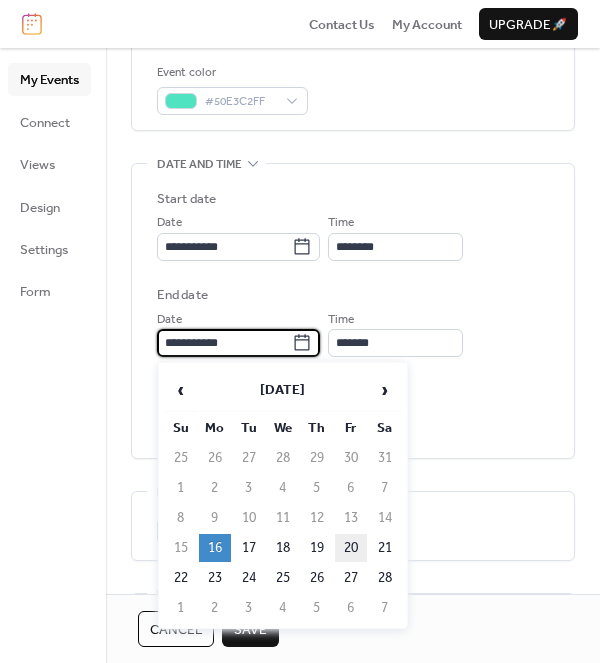 click on "20" at bounding box center [351, 548] 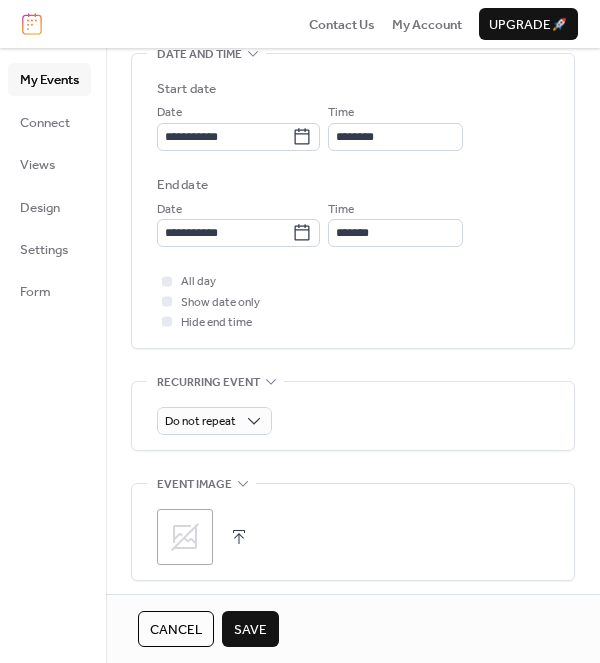scroll, scrollTop: 700, scrollLeft: 0, axis: vertical 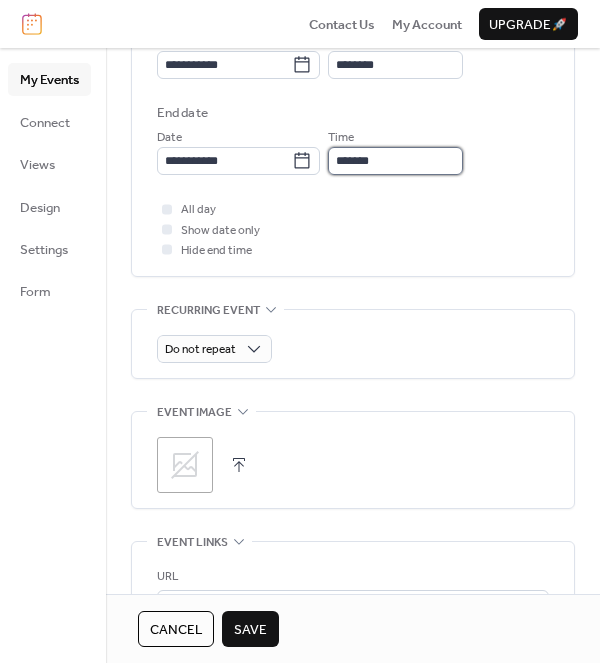 click on "*******" at bounding box center (395, 161) 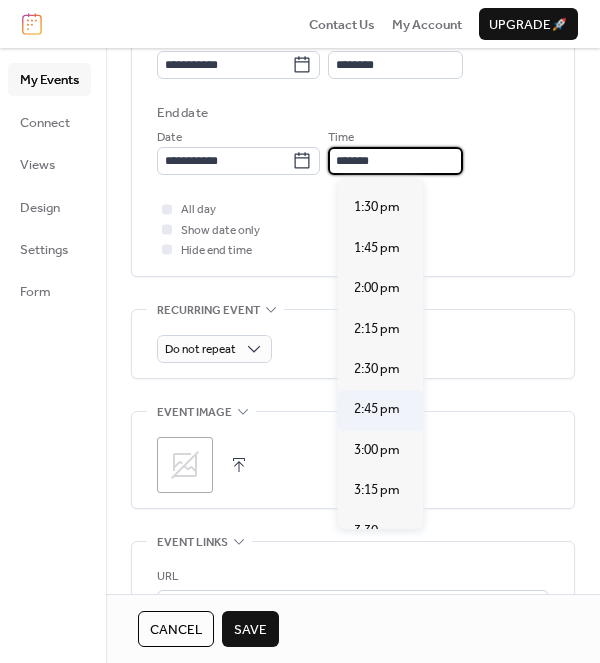 scroll, scrollTop: 2176, scrollLeft: 0, axis: vertical 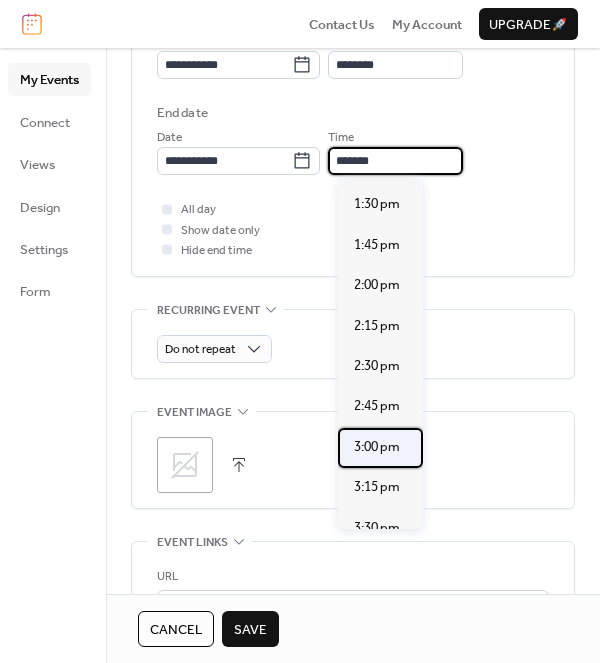 click on "3:00 pm" at bounding box center (377, 447) 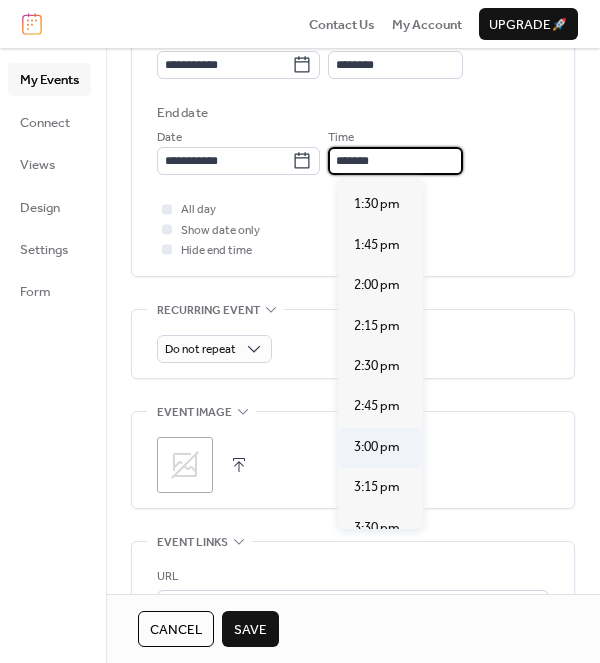 type on "*******" 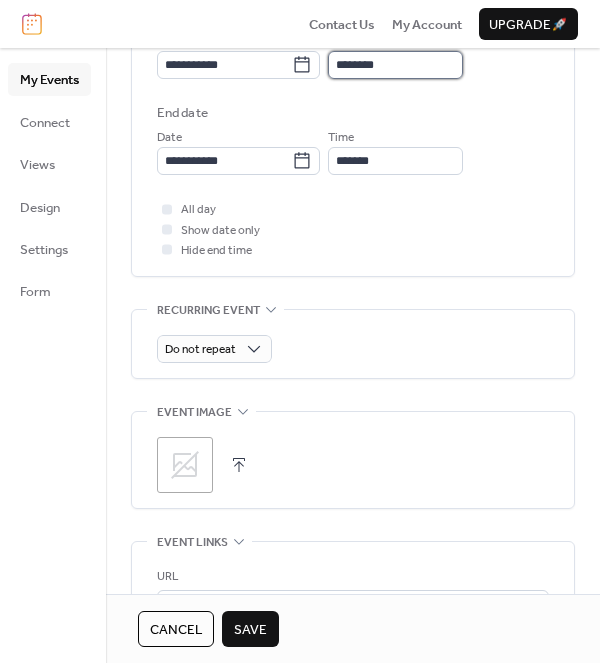 click on "********" at bounding box center (395, 65) 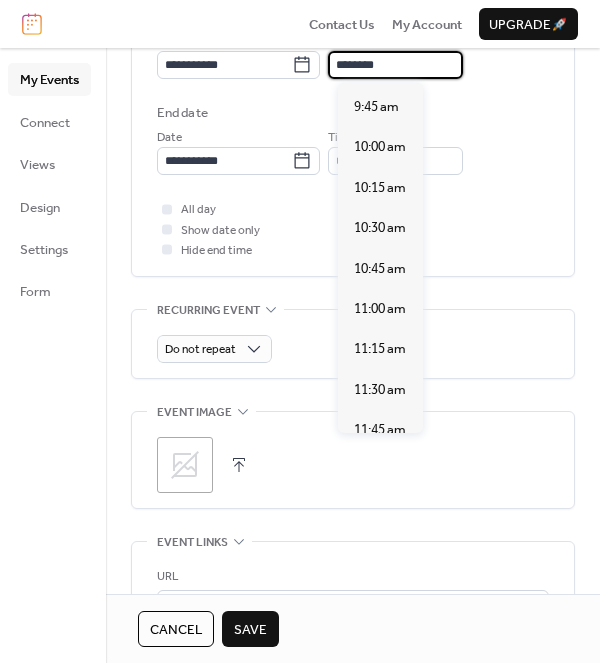 scroll, scrollTop: 1566, scrollLeft: 0, axis: vertical 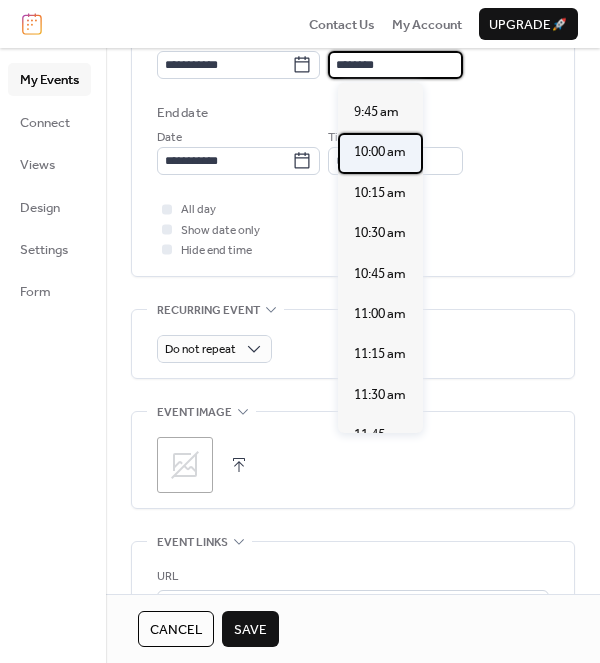 click on "10:00 am" at bounding box center [380, 153] 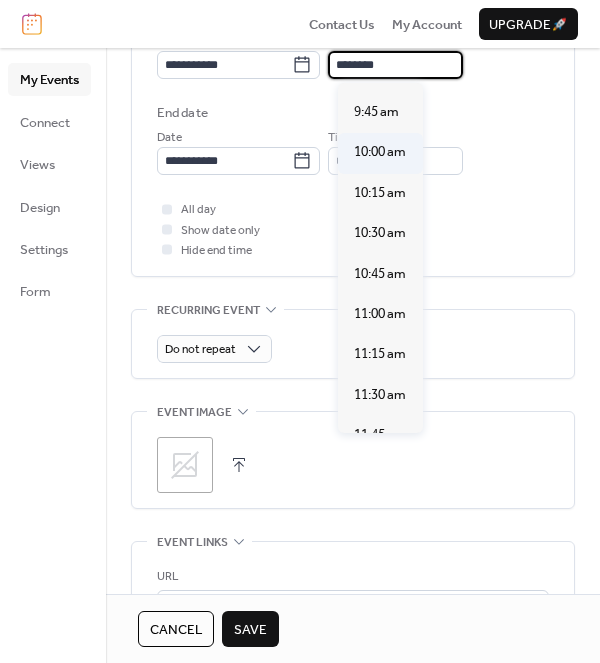 type on "********" 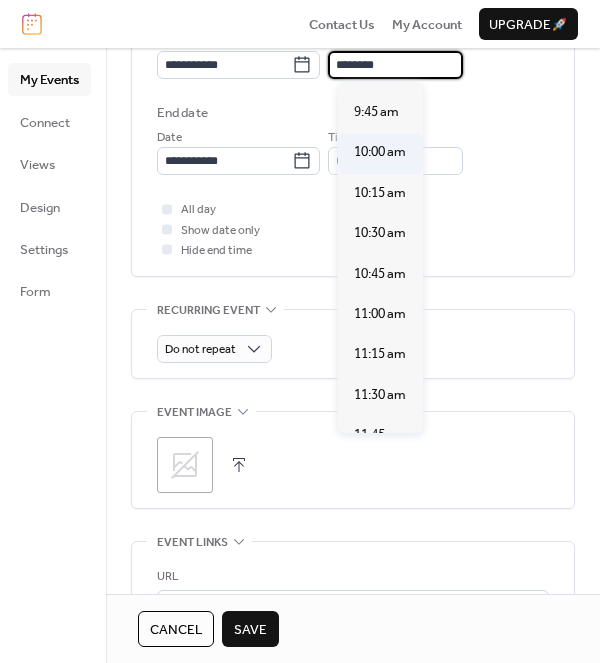 type on "*******" 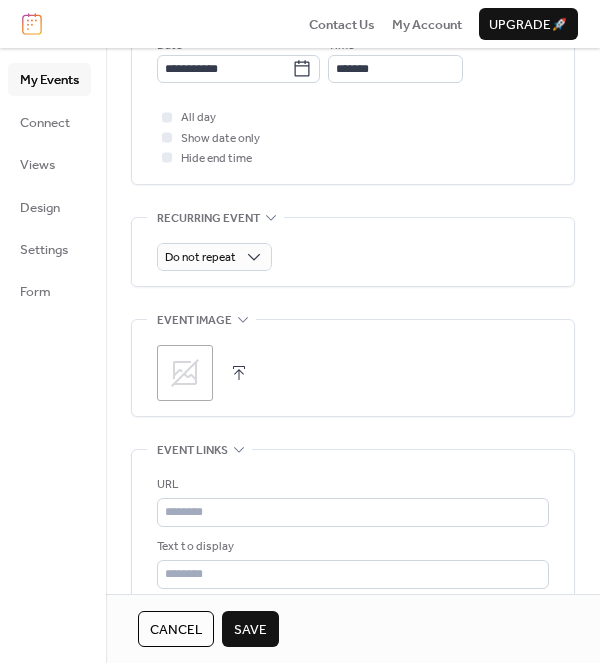 scroll, scrollTop: 825, scrollLeft: 0, axis: vertical 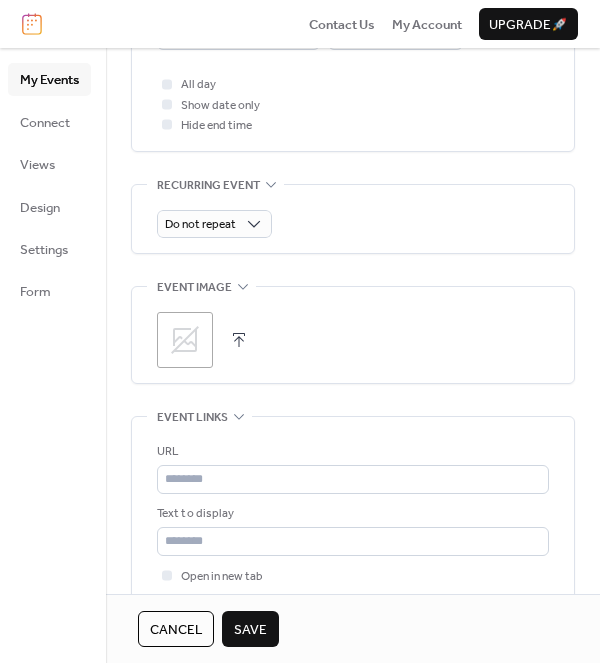 click 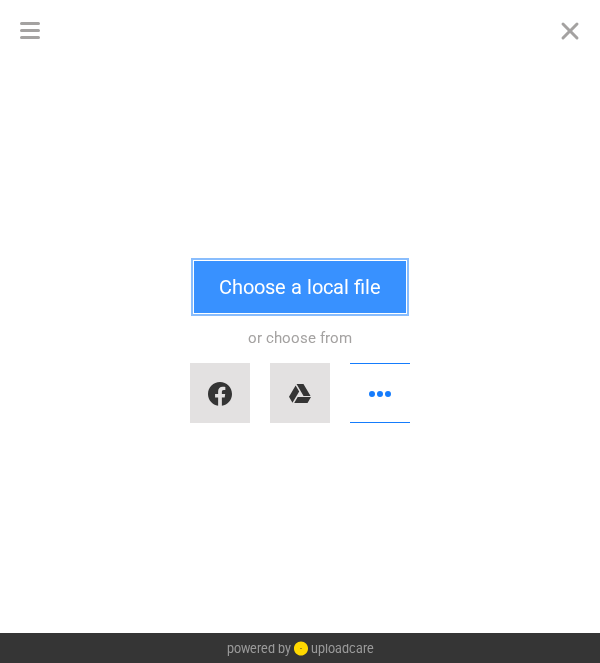 click on "Choose a local file" at bounding box center [300, 287] 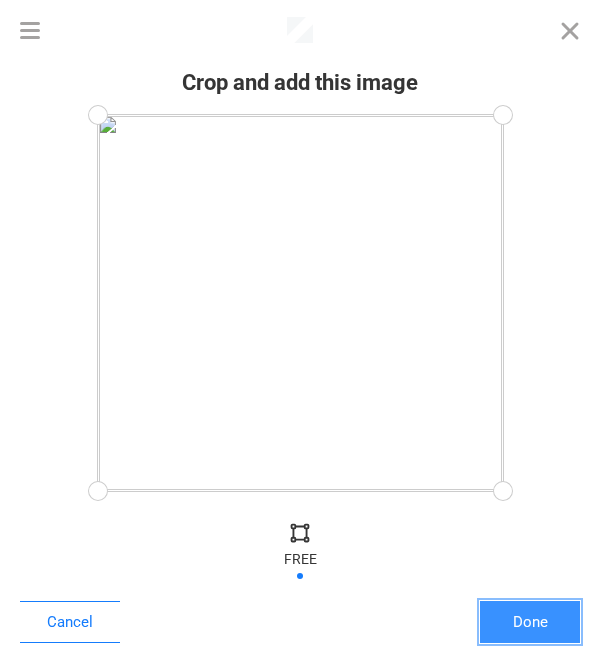 click on "Done" at bounding box center [530, 622] 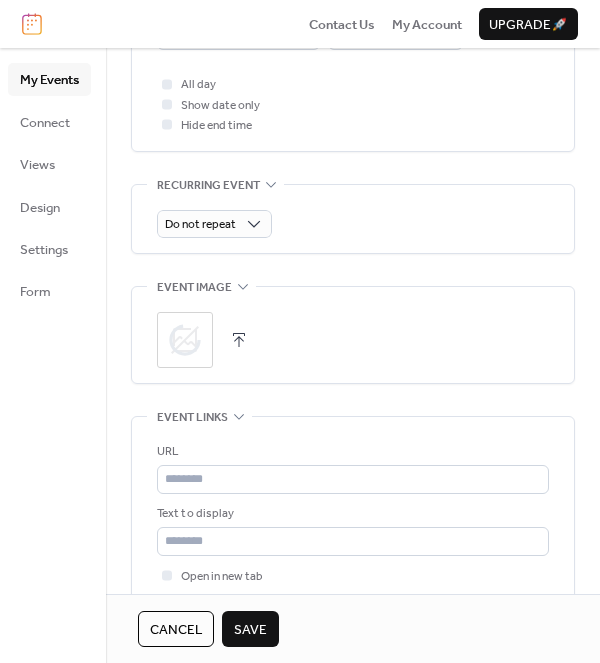 scroll, scrollTop: 902, scrollLeft: 0, axis: vertical 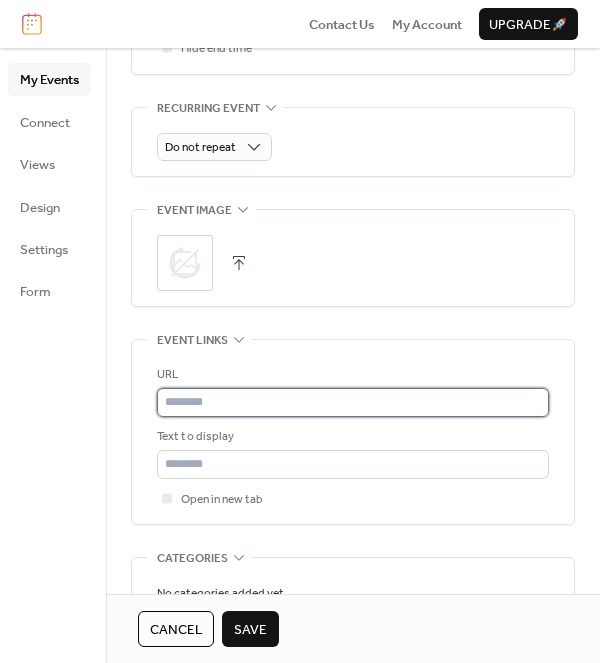click at bounding box center [353, 402] 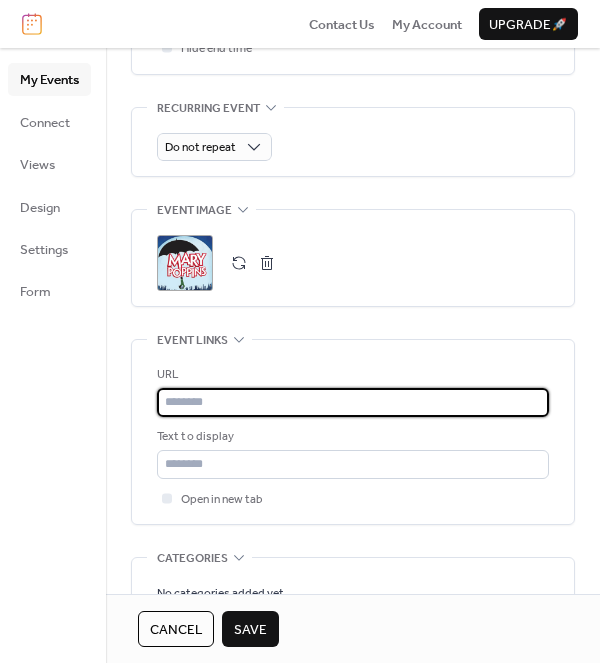 paste on "**********" 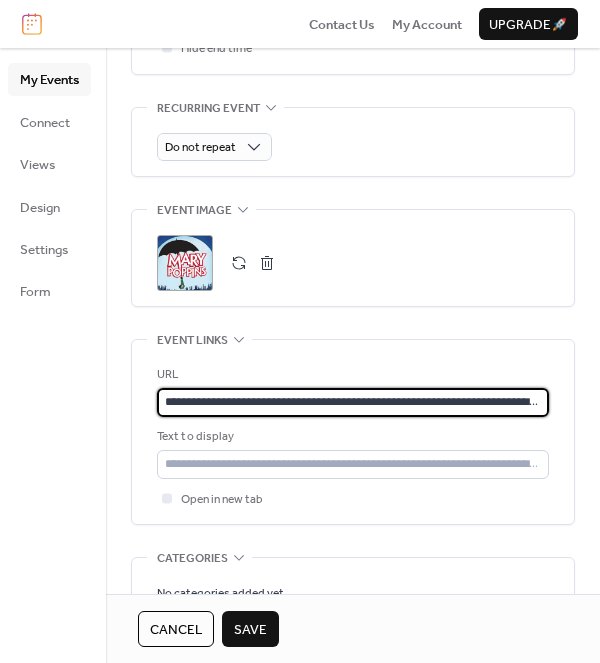 scroll, scrollTop: 0, scrollLeft: 219, axis: horizontal 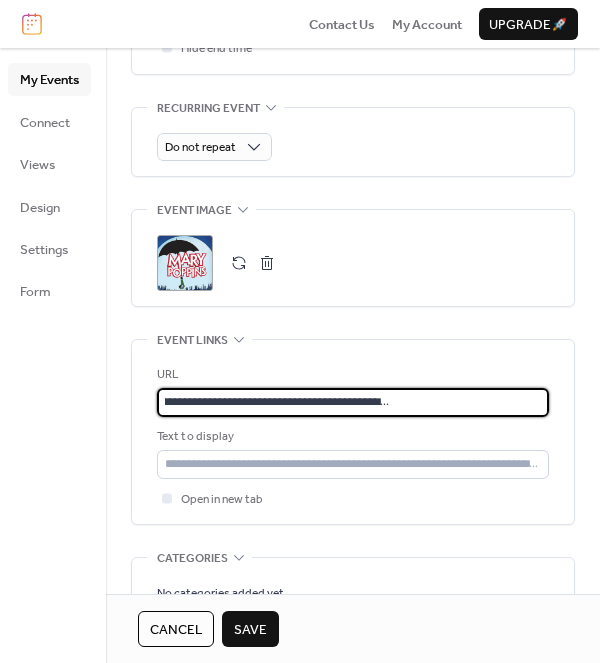 type on "**********" 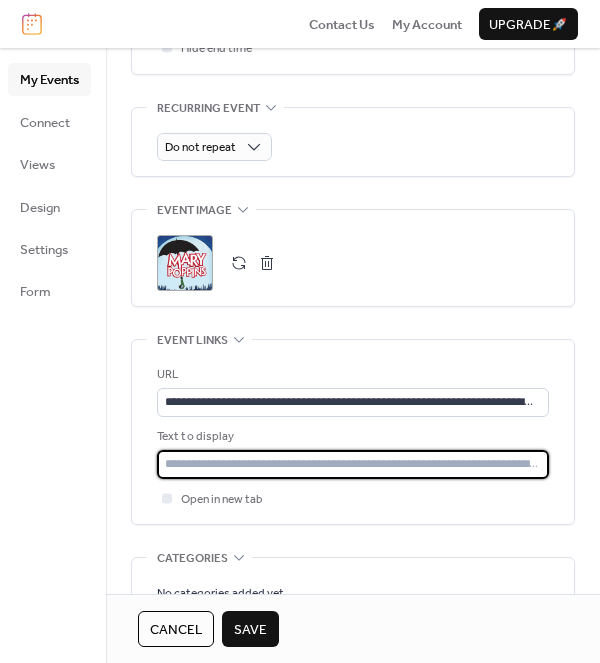 click at bounding box center (353, 464) 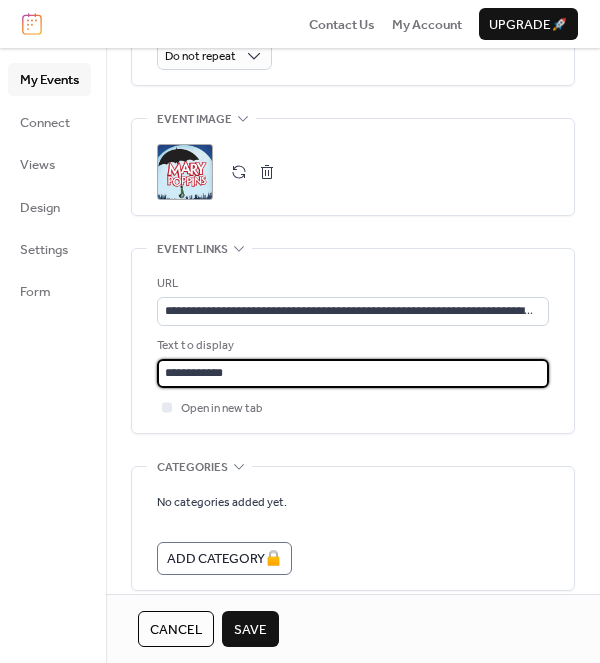 scroll, scrollTop: 1084, scrollLeft: 0, axis: vertical 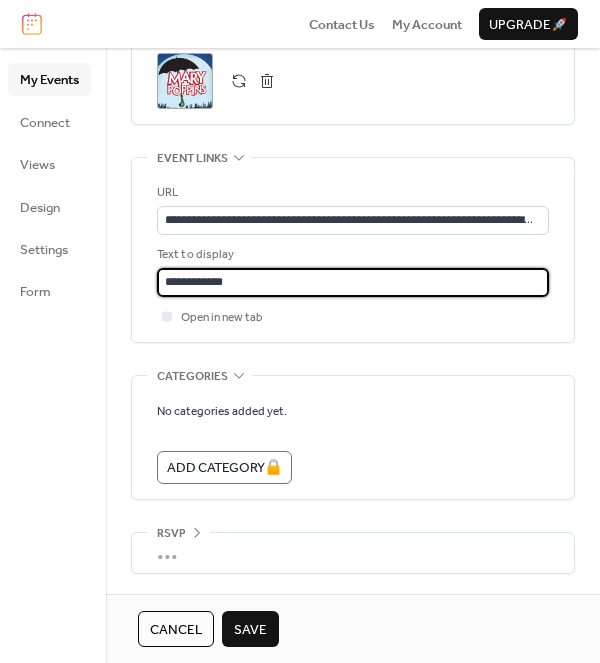 click on "Save" at bounding box center [250, 629] 